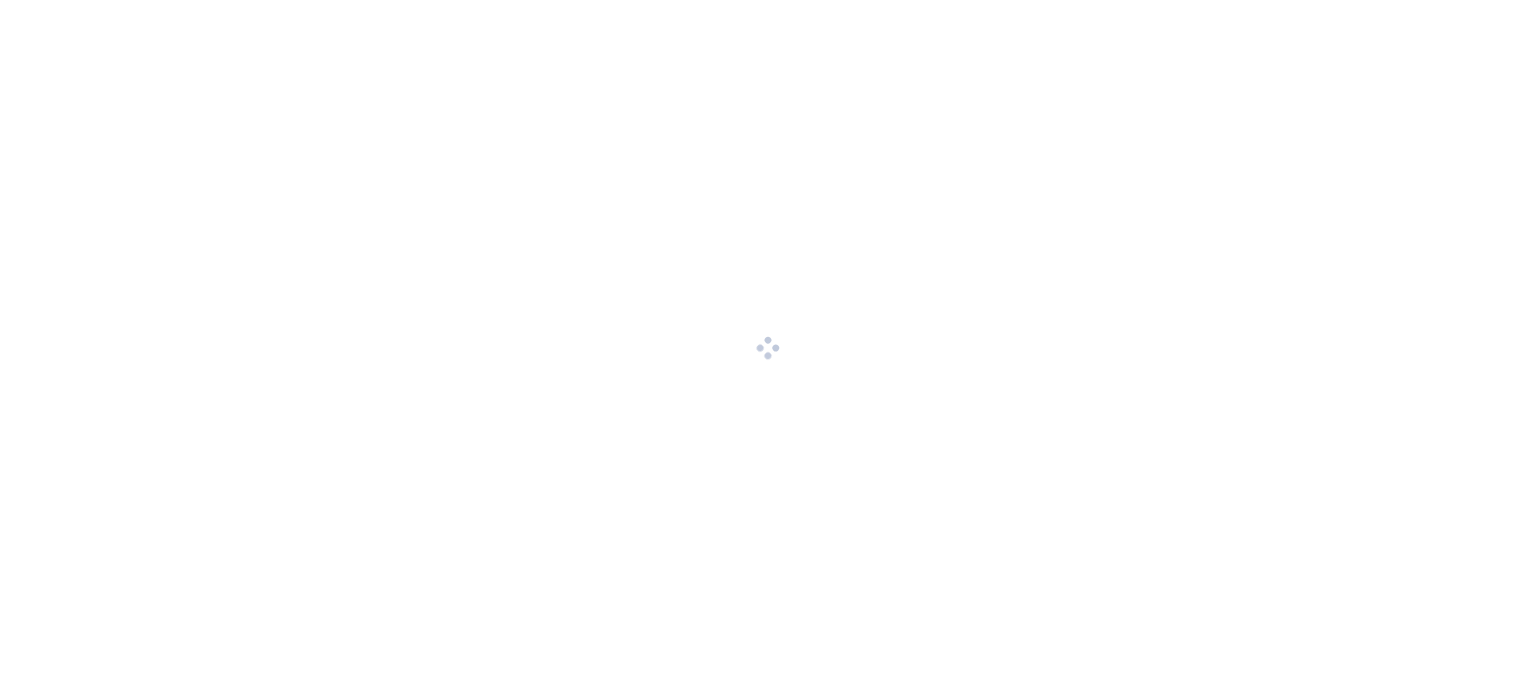 scroll, scrollTop: 0, scrollLeft: 0, axis: both 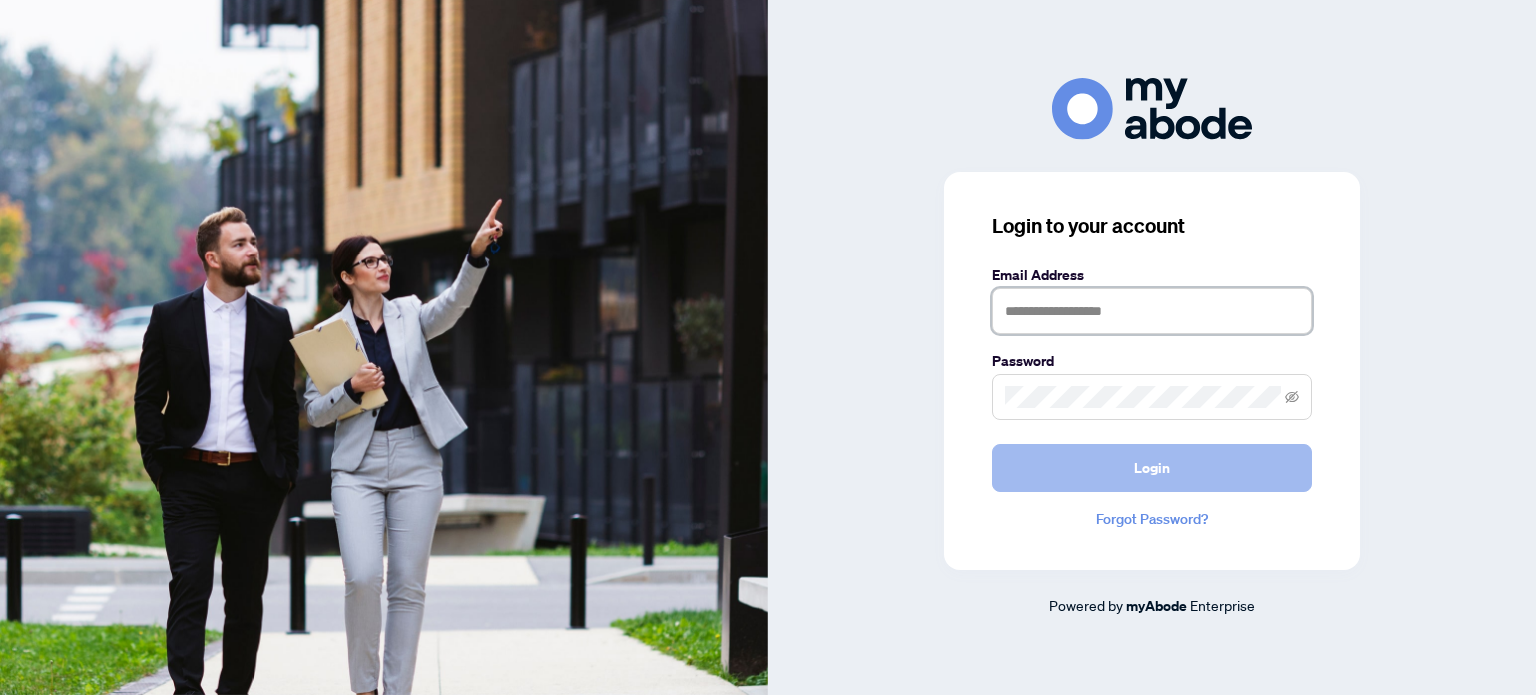 type on "**********" 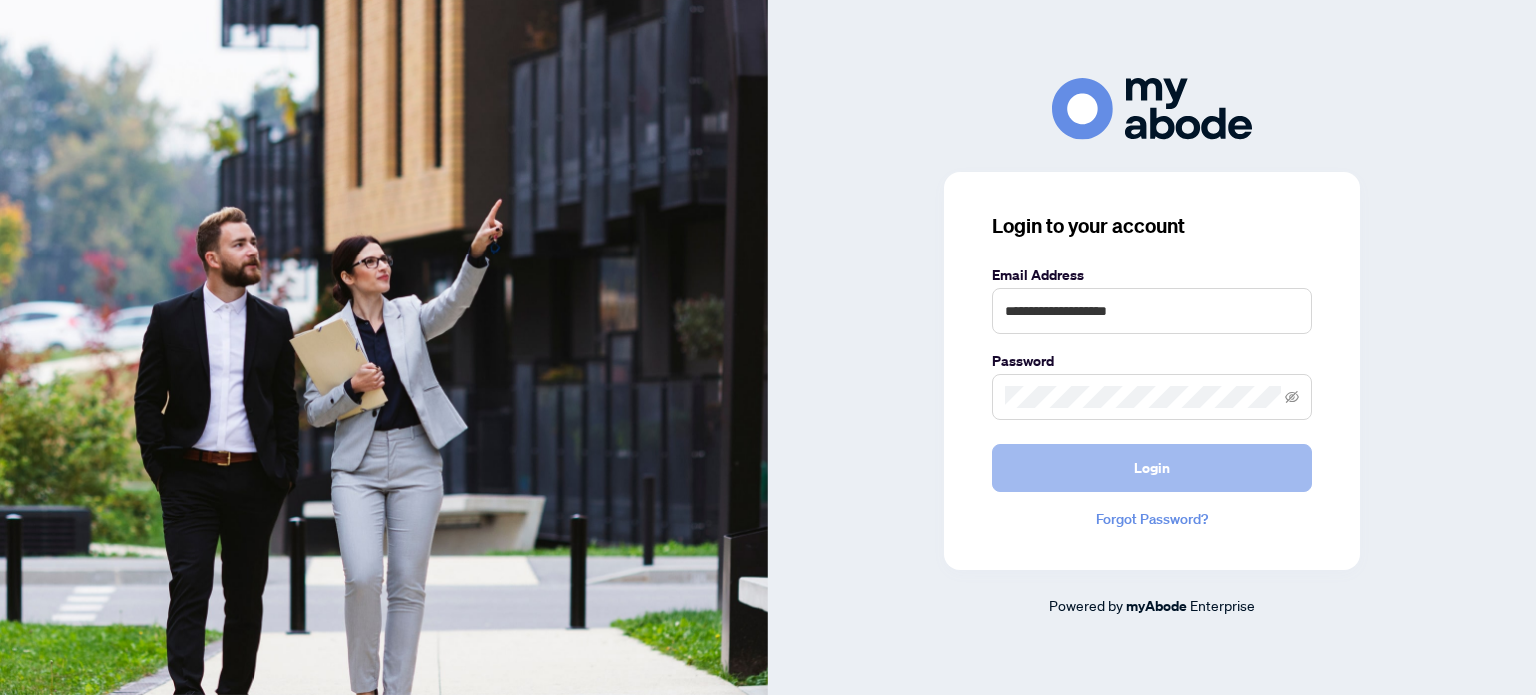 click on "Login" at bounding box center [1152, 468] 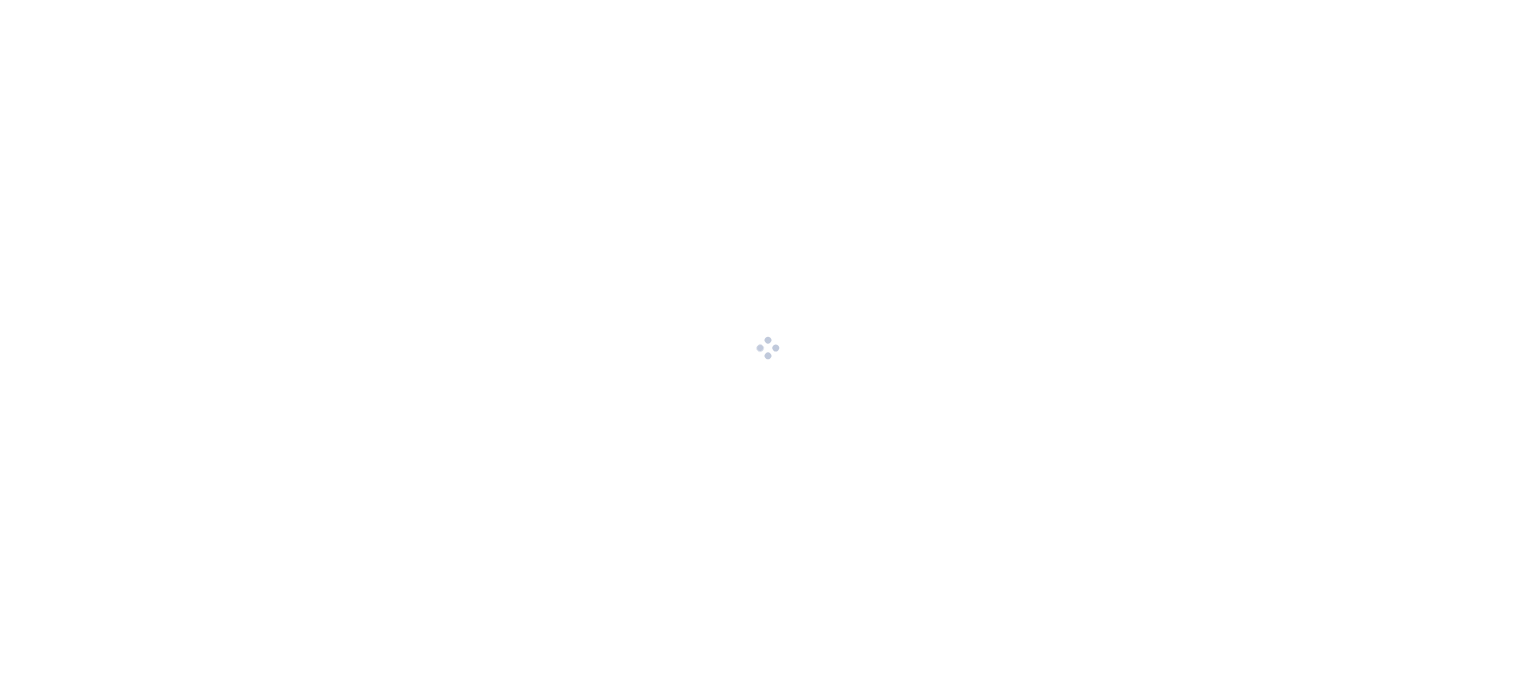 scroll, scrollTop: 0, scrollLeft: 0, axis: both 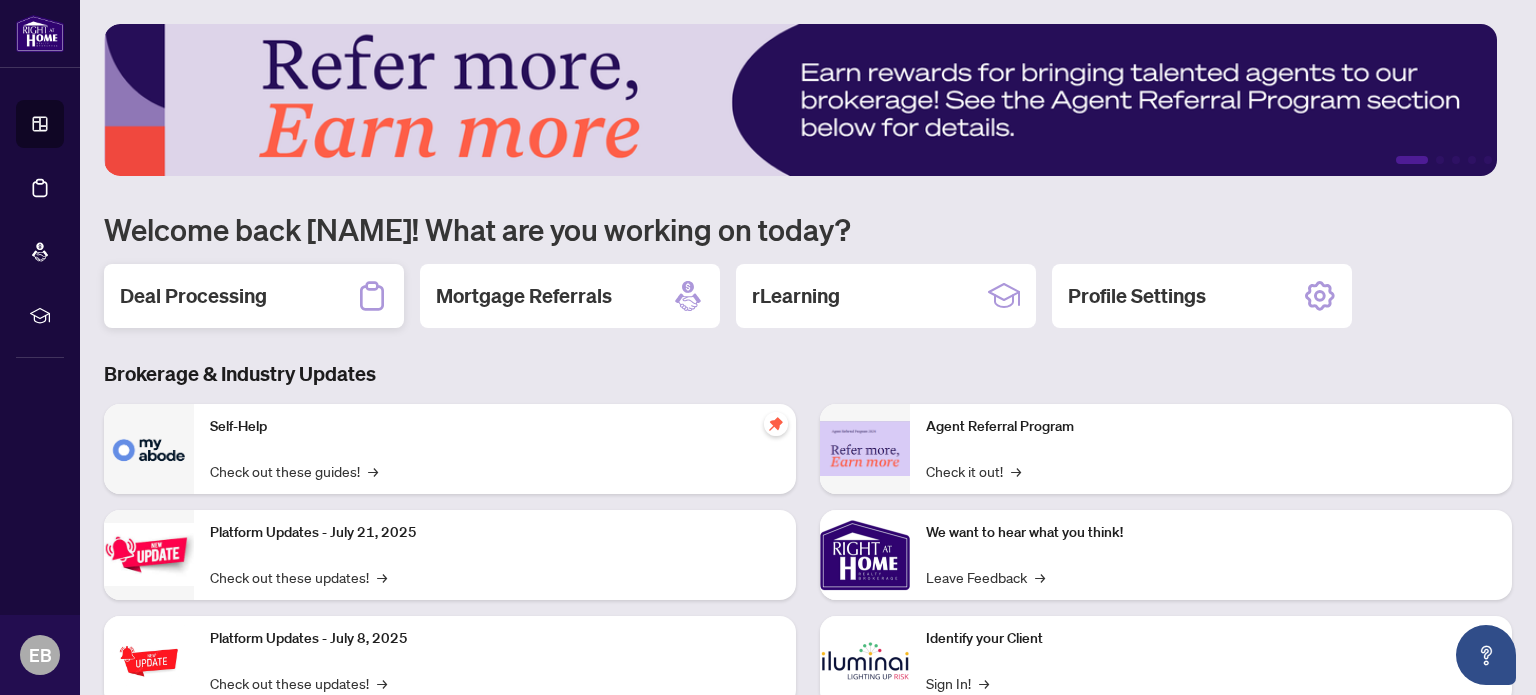 click on "Deal Processing" at bounding box center (193, 296) 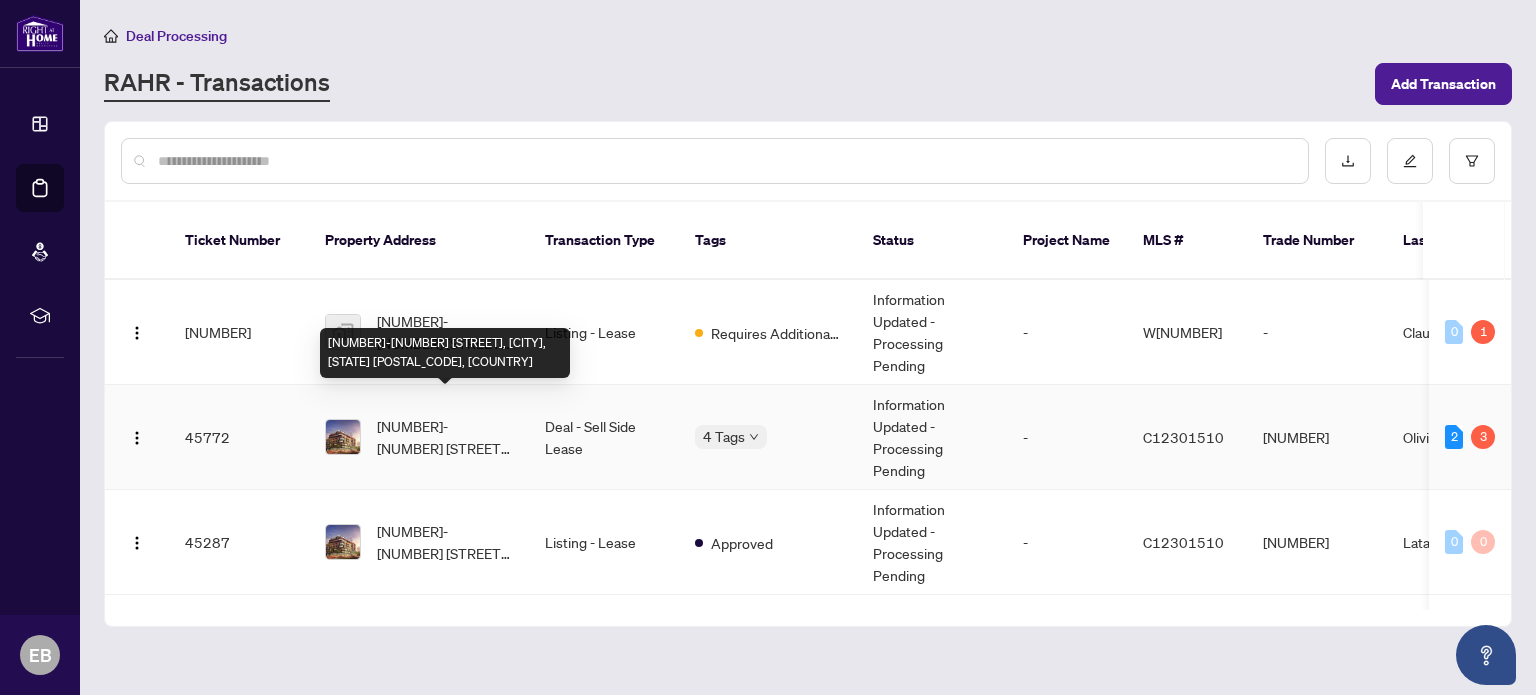 click on "[NUMBER]-[NUMBER] [STREET], [CITY], [STATE] [POSTAL_CODE], [COUNTRY]" at bounding box center (445, 437) 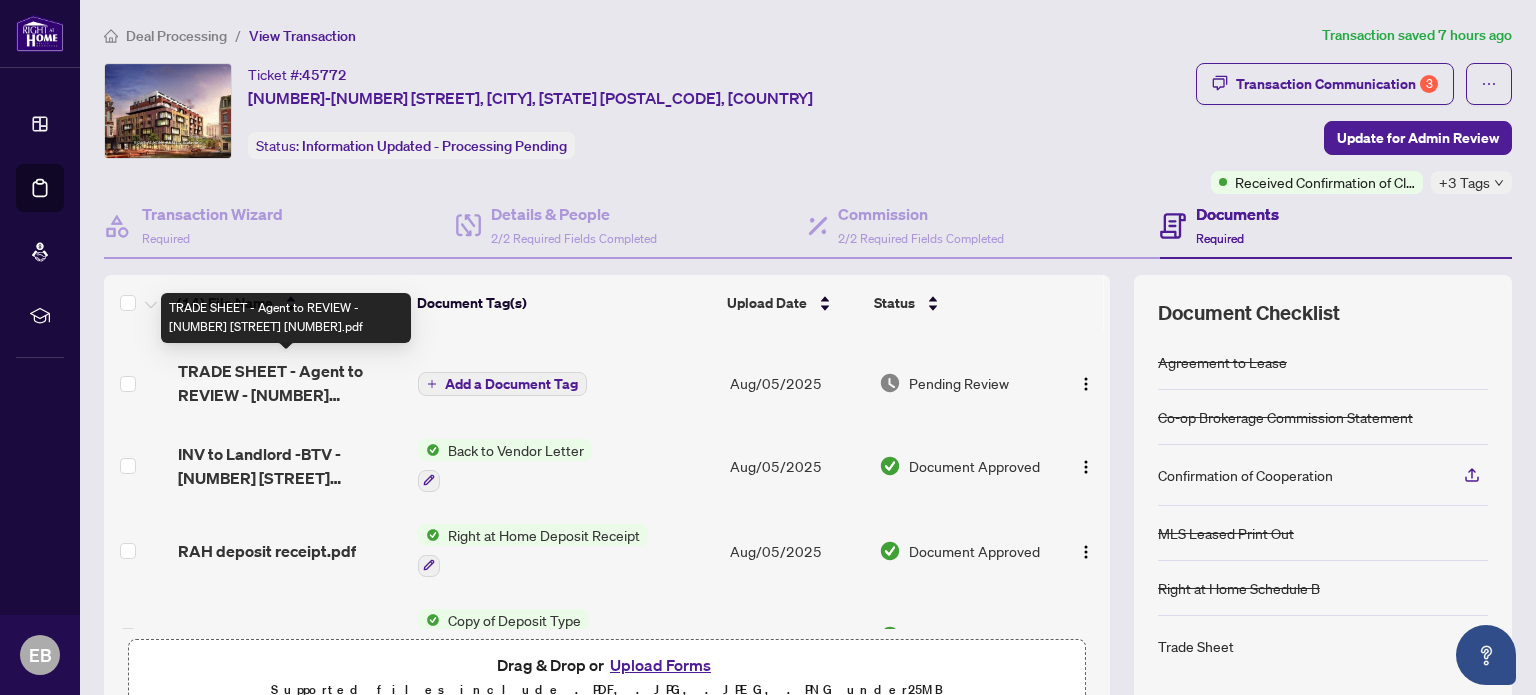 scroll, scrollTop: 200, scrollLeft: 0, axis: vertical 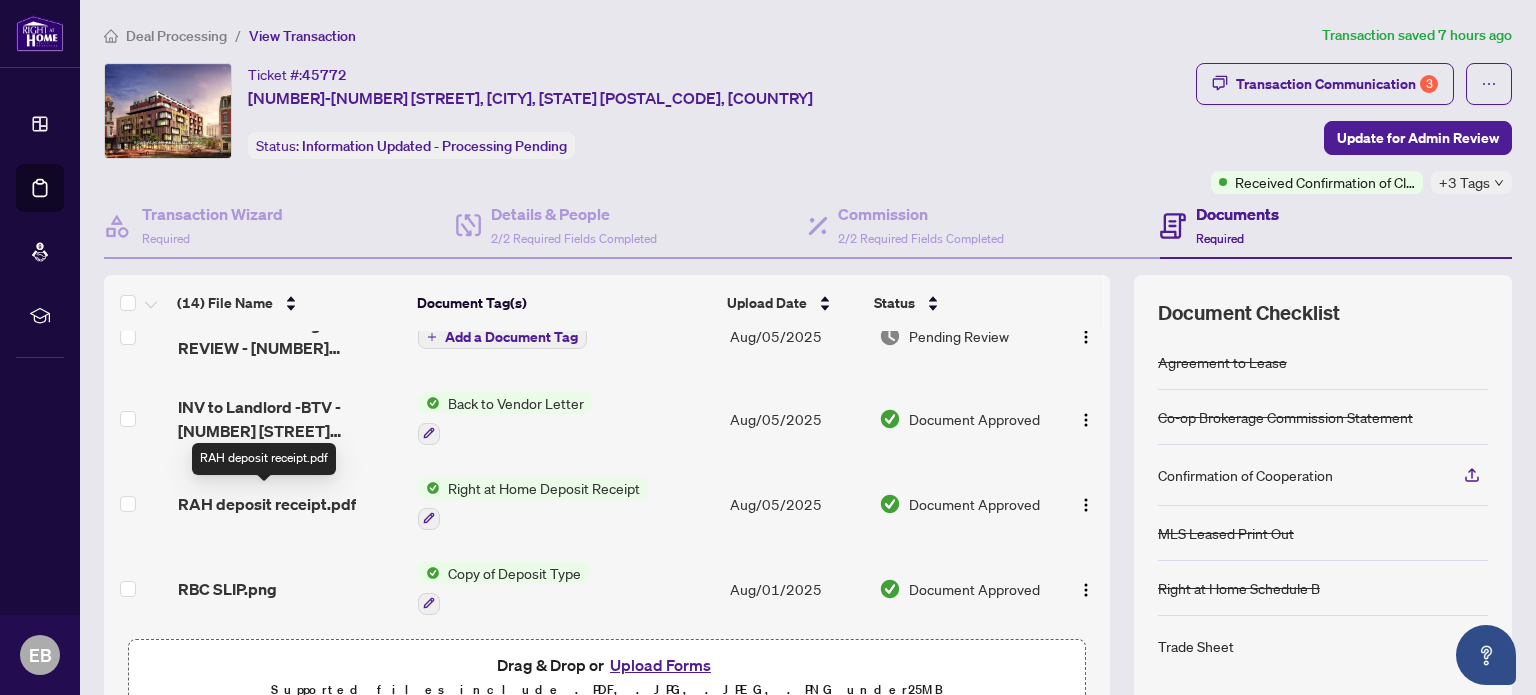 click on "RAH deposit receipt.pdf" at bounding box center [267, 504] 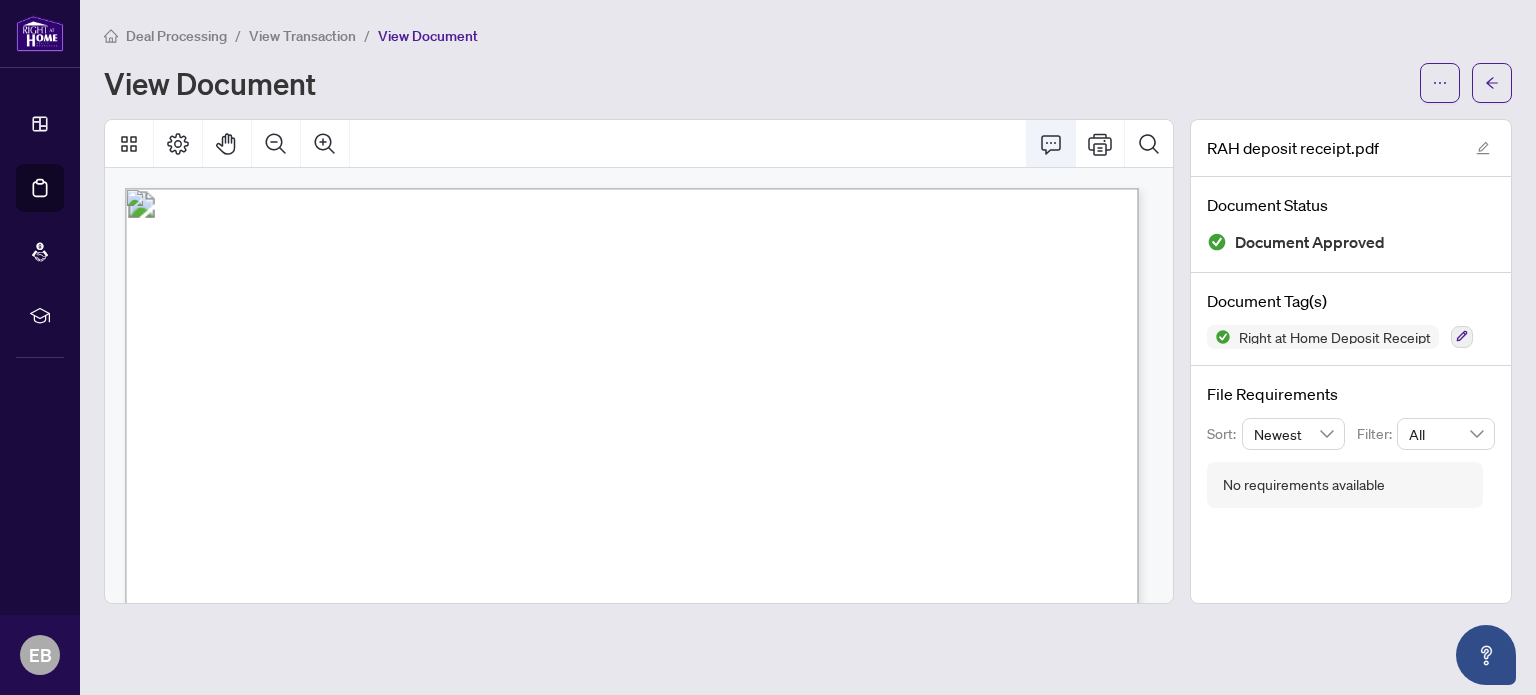 click 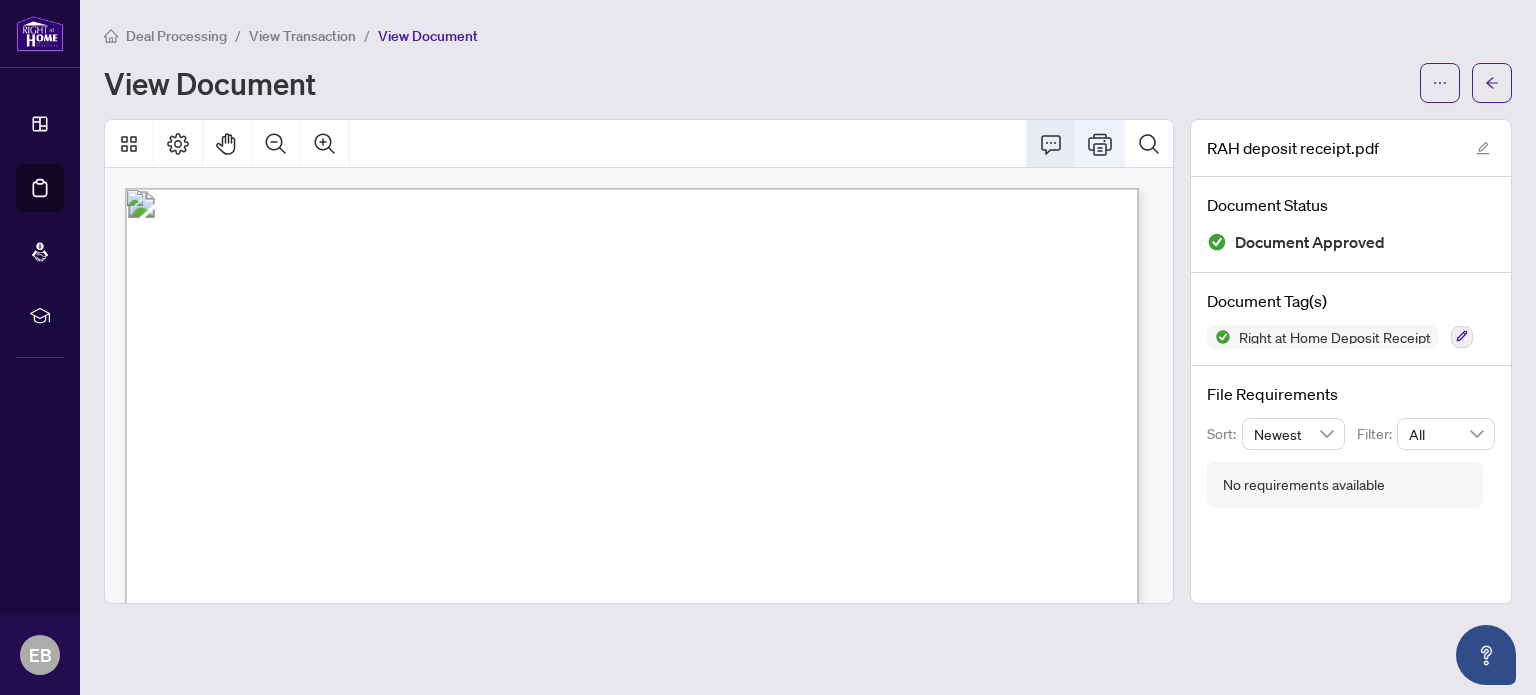 click 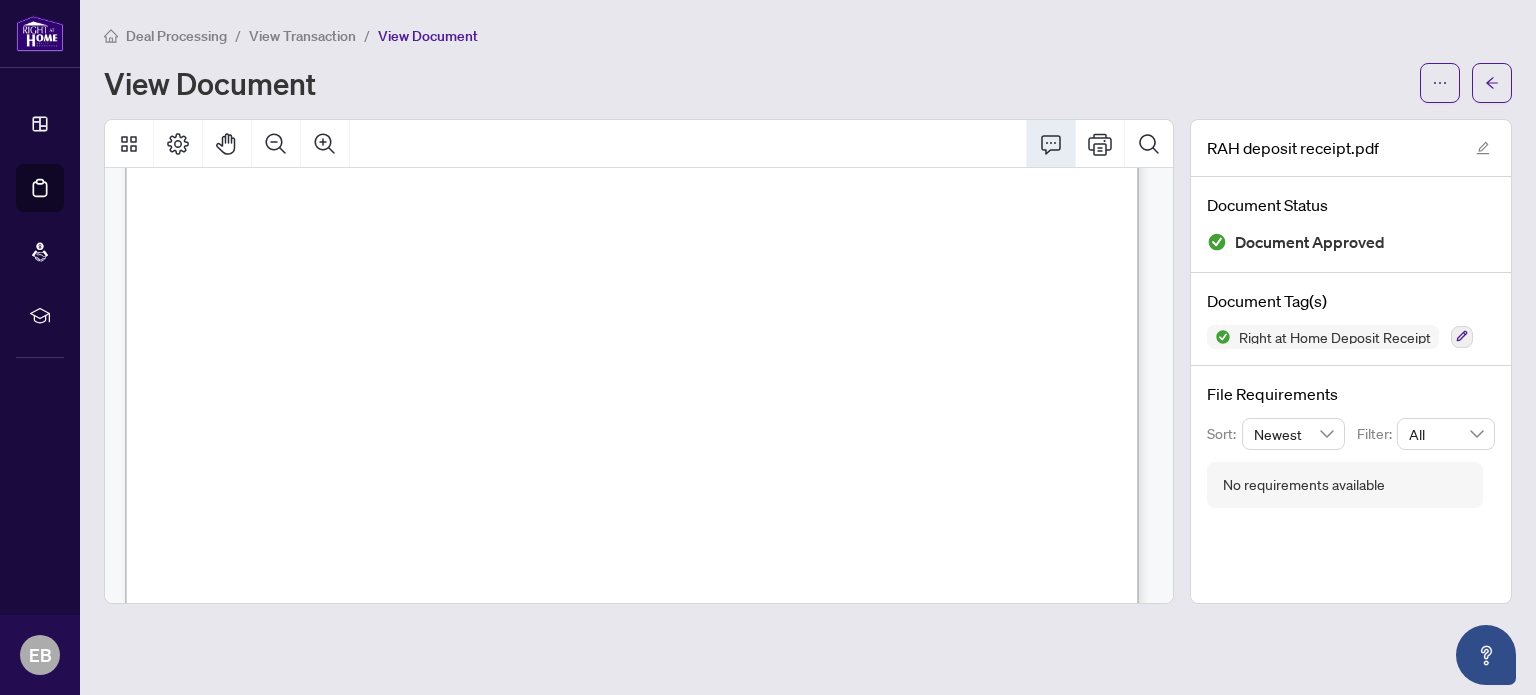 scroll, scrollTop: 700, scrollLeft: 0, axis: vertical 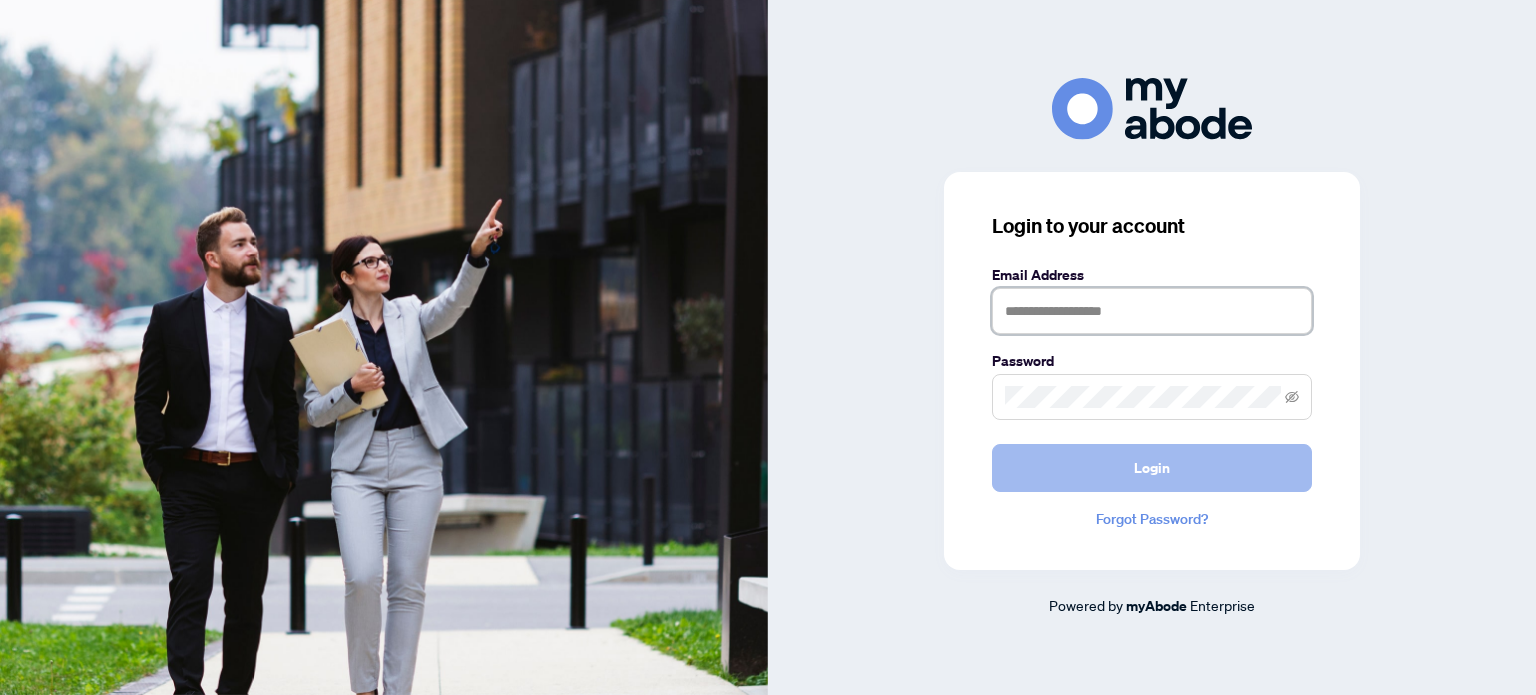 type on "**********" 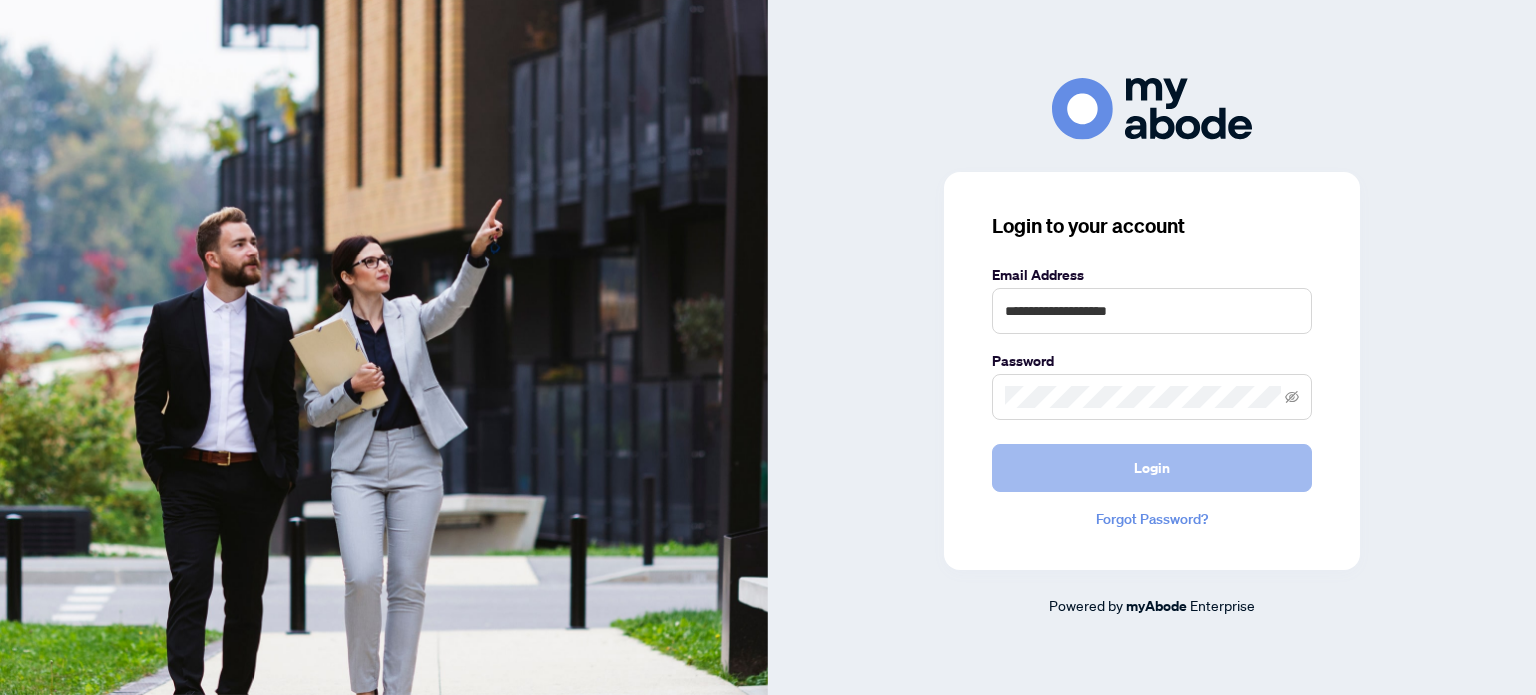 click on "Login" at bounding box center (1152, 468) 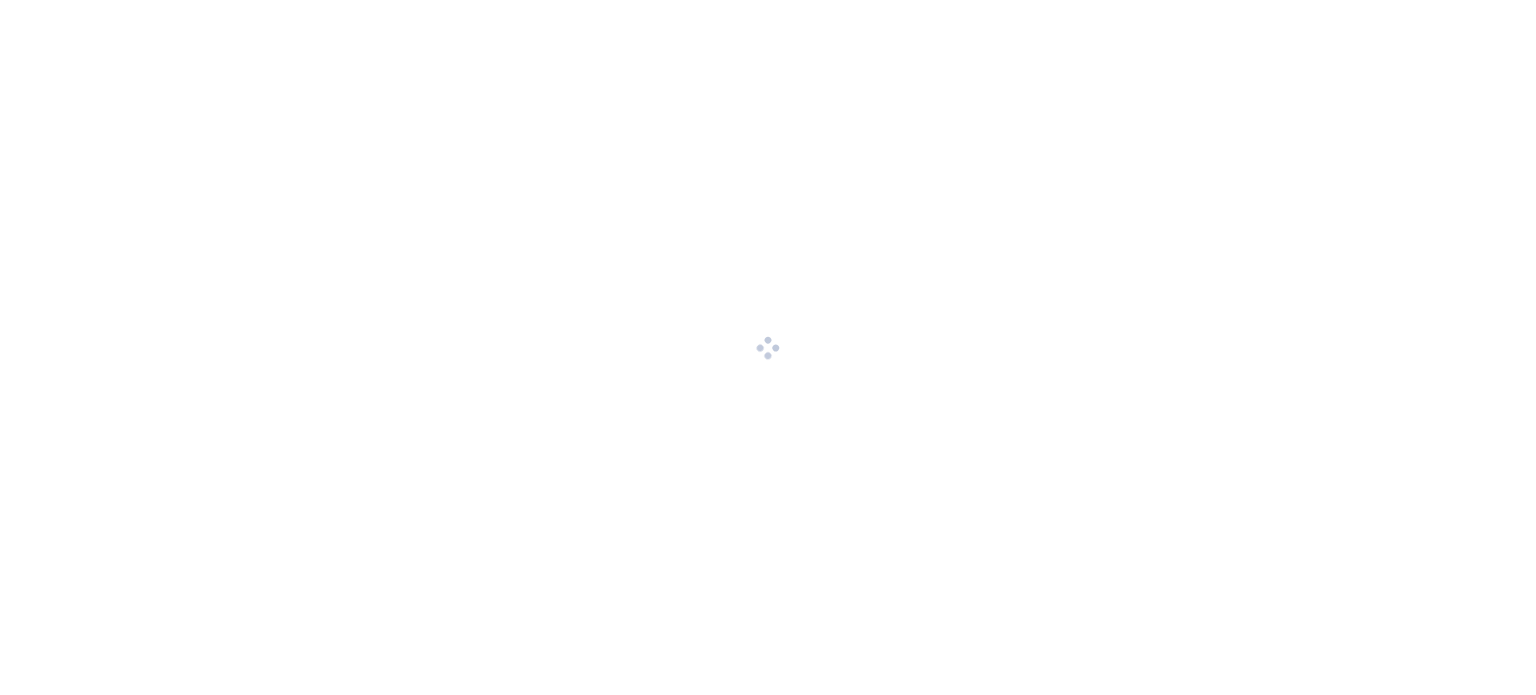scroll, scrollTop: 0, scrollLeft: 0, axis: both 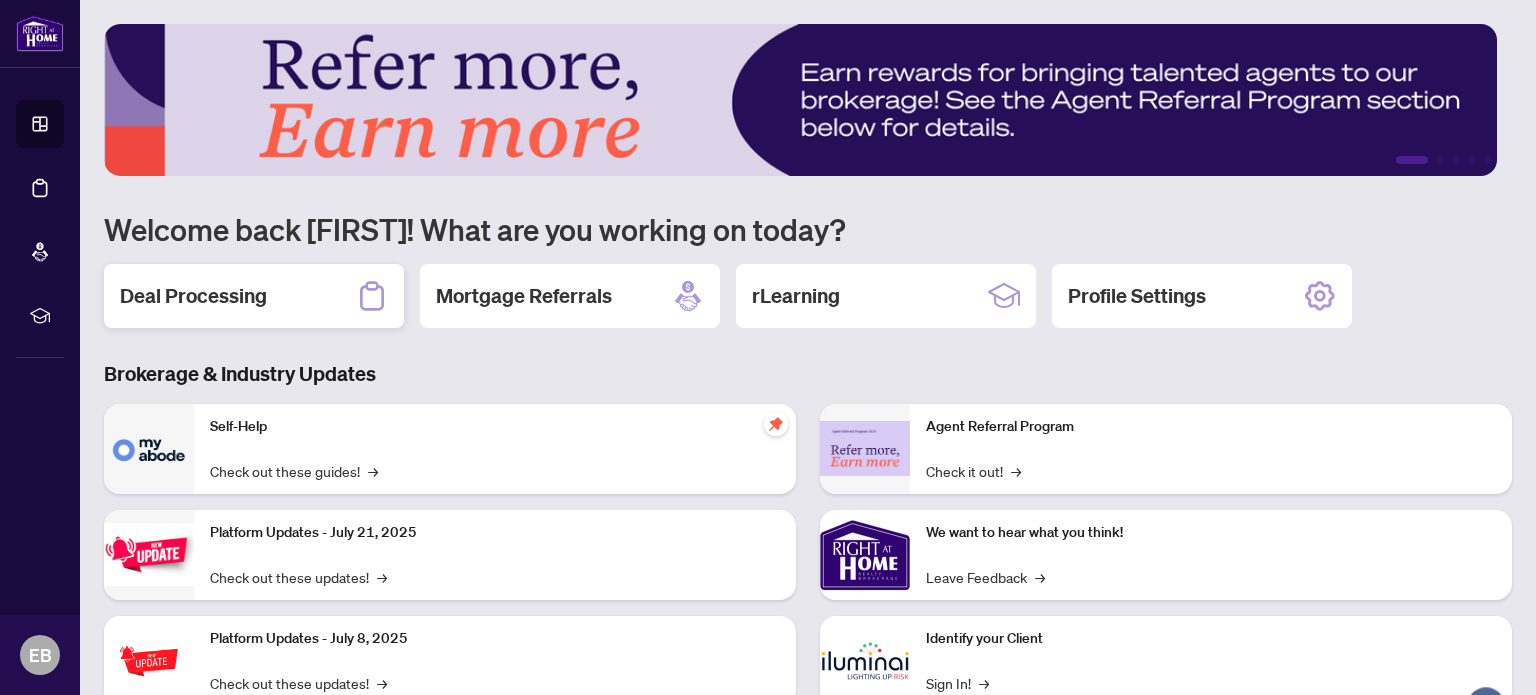 click on "Deal Processing" at bounding box center (193, 296) 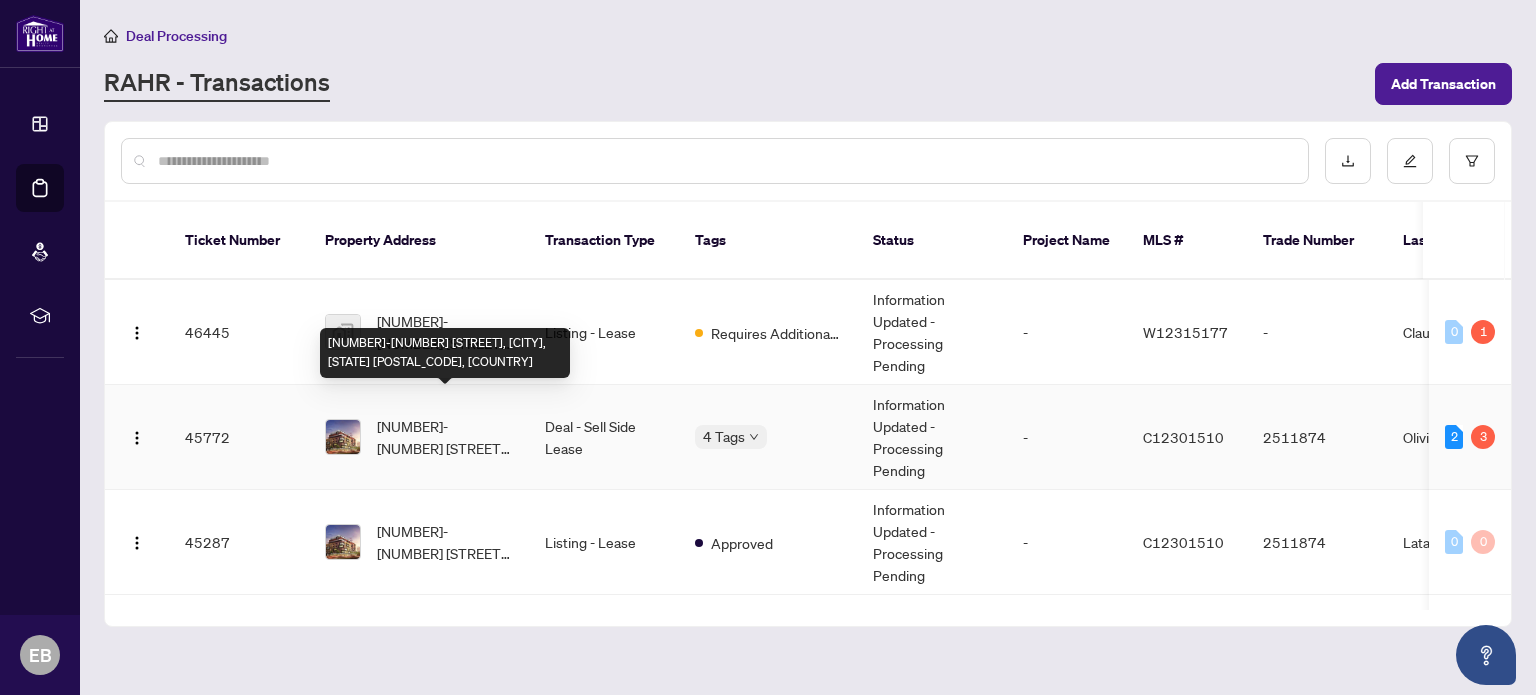 click on "[NUMBER]-[NUMBER] [STREET], [CITY], [STATE] [POSTAL_CODE], [COUNTRY]" at bounding box center (445, 437) 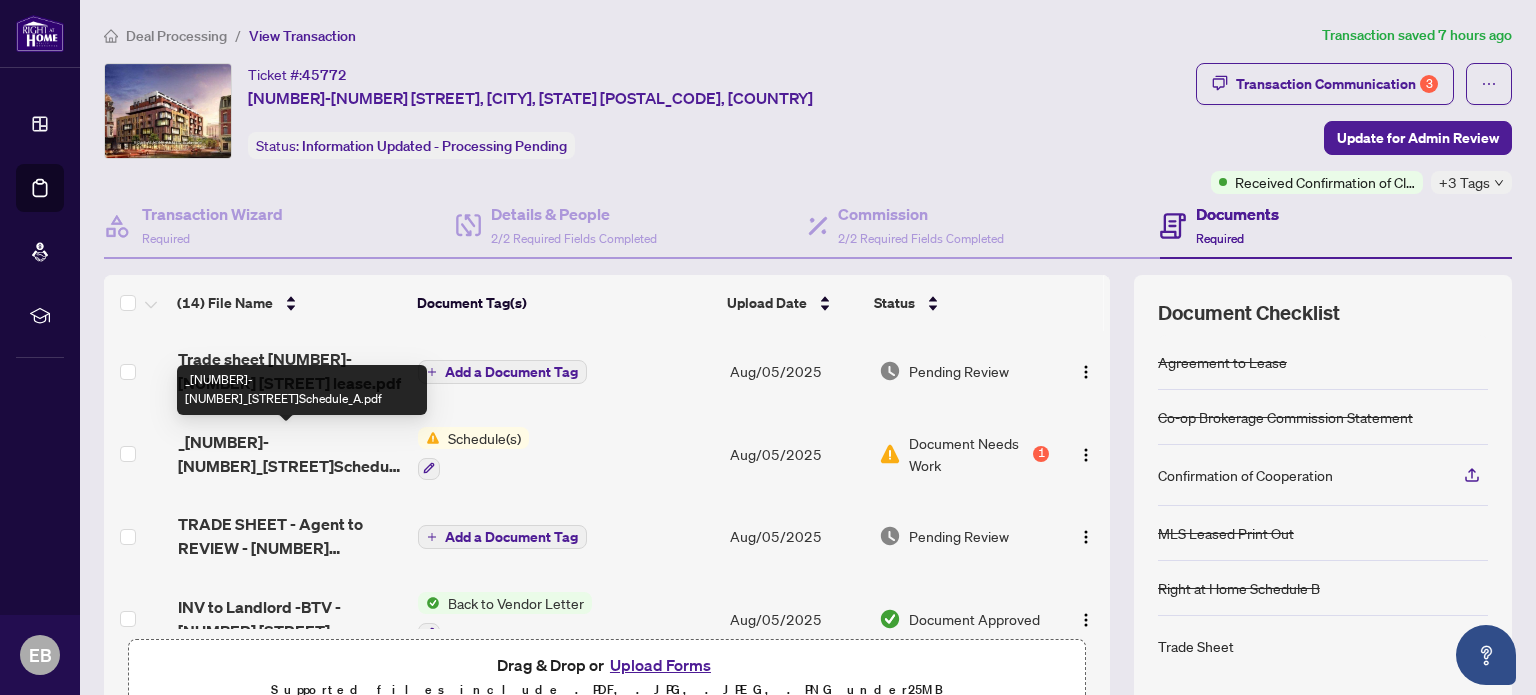 click on "_[NUMBER]-[NUMBER]_[STREET]Schedule_A.pdf" at bounding box center [290, 454] 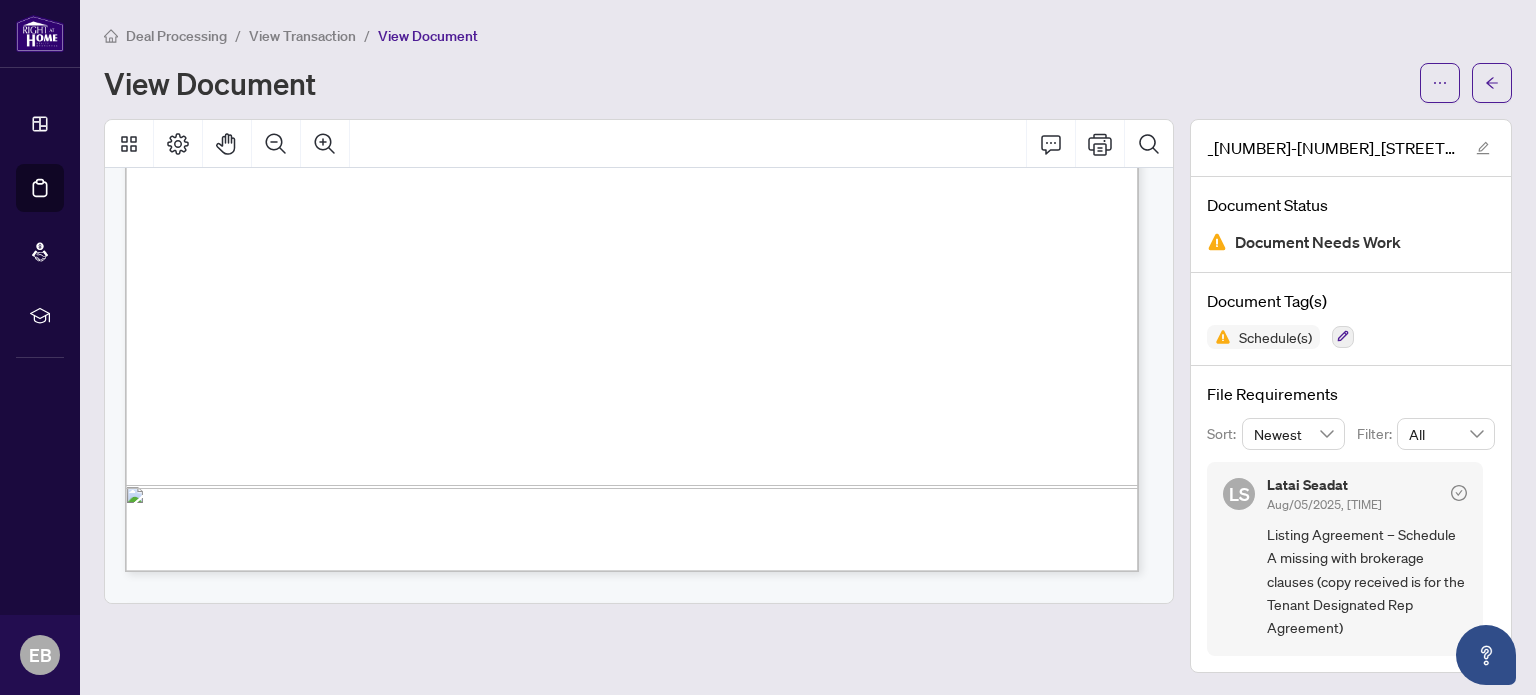 scroll, scrollTop: 961, scrollLeft: 0, axis: vertical 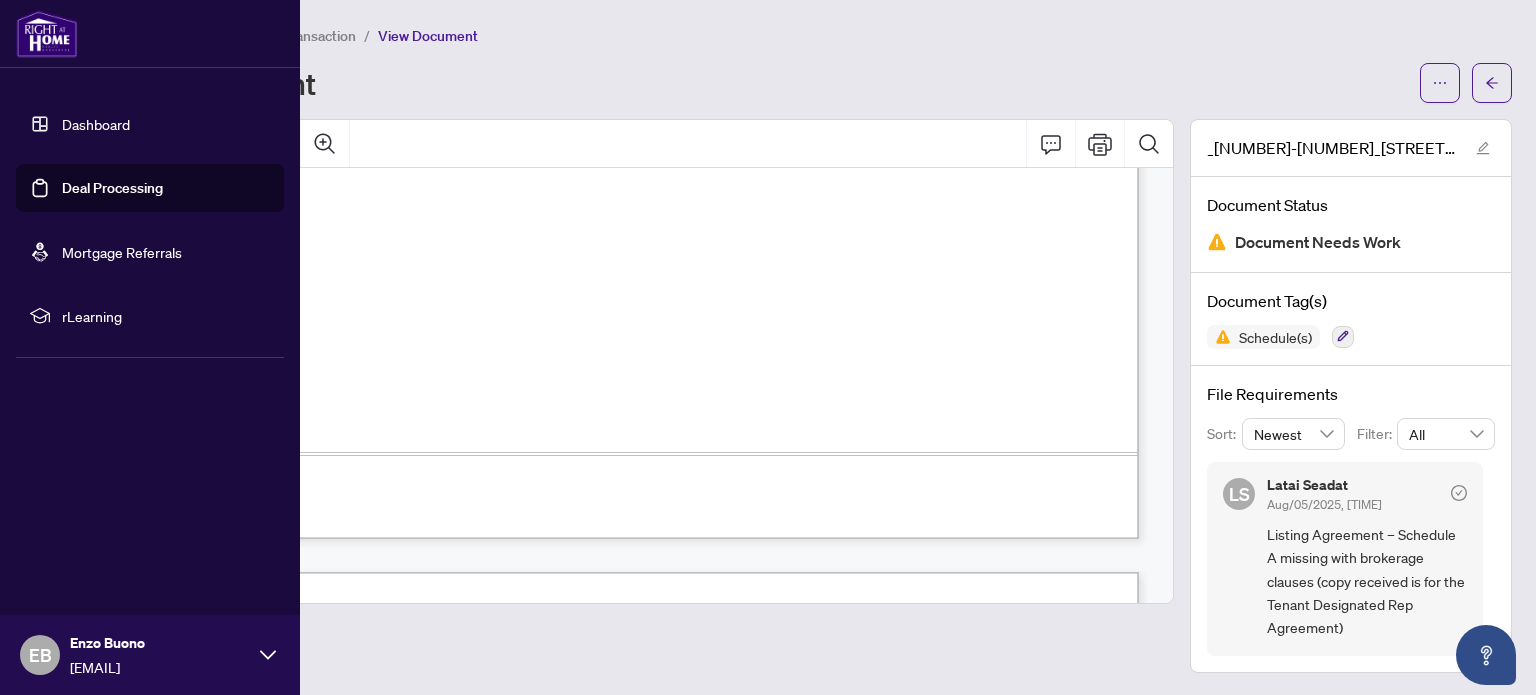click on "Deal Processing" at bounding box center [112, 188] 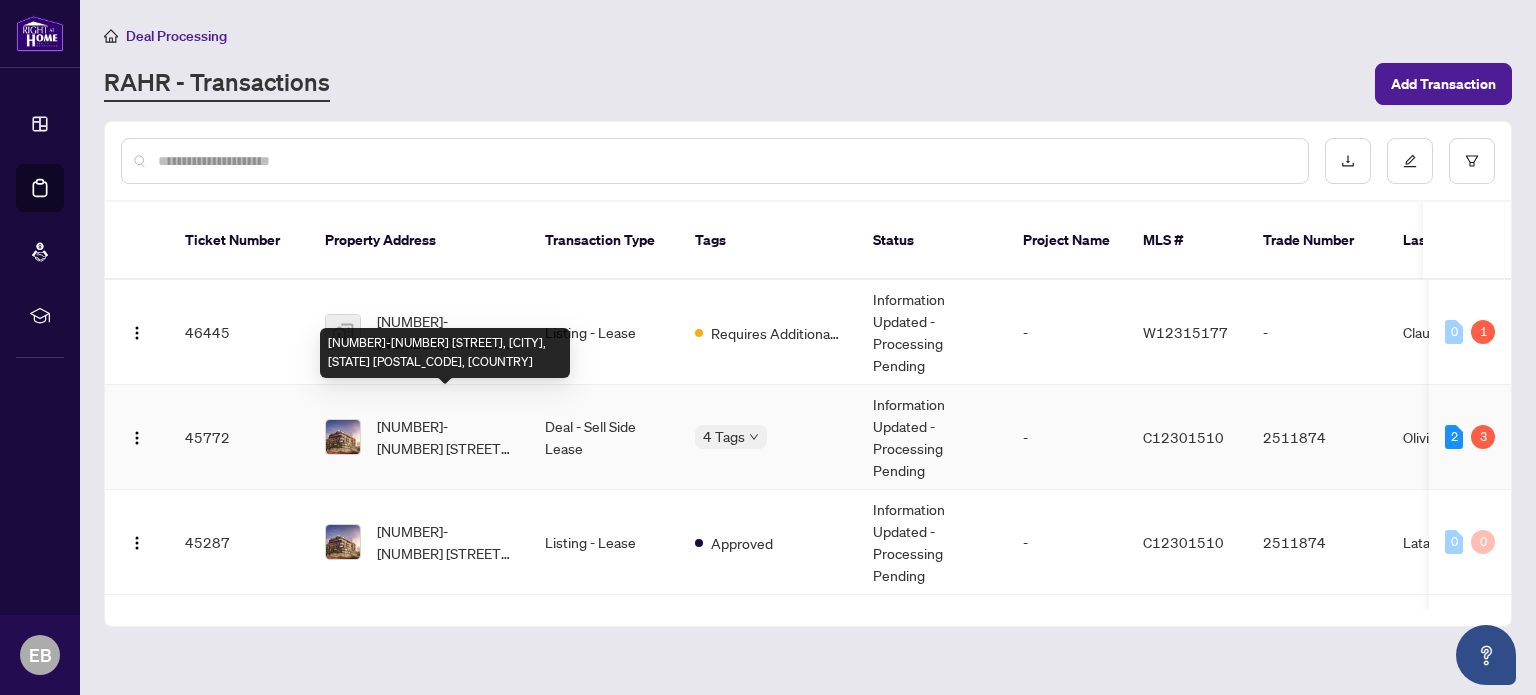 click on "[NUMBER]-[NUMBER] [STREET], [CITY], [STATE] [POSTAL_CODE], [COUNTRY]" at bounding box center [445, 437] 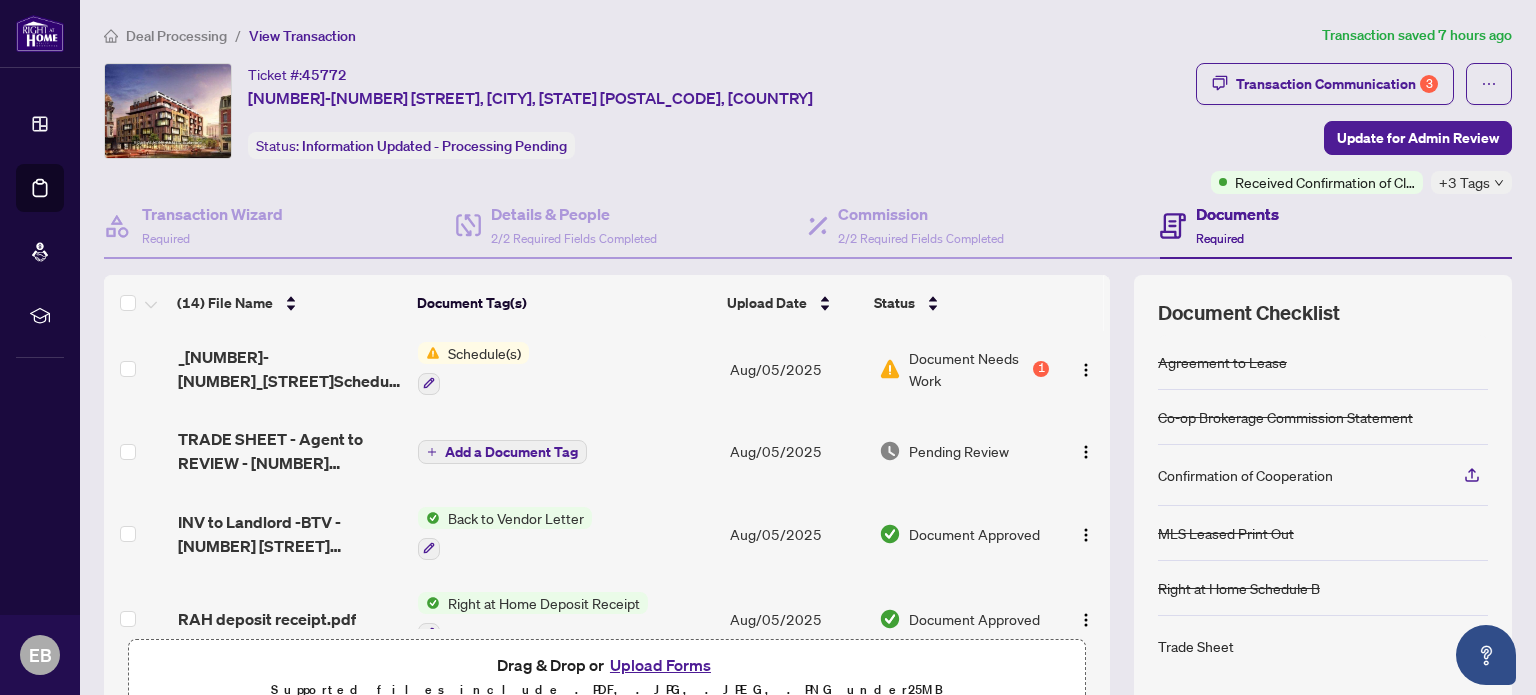 scroll, scrollTop: 0, scrollLeft: 0, axis: both 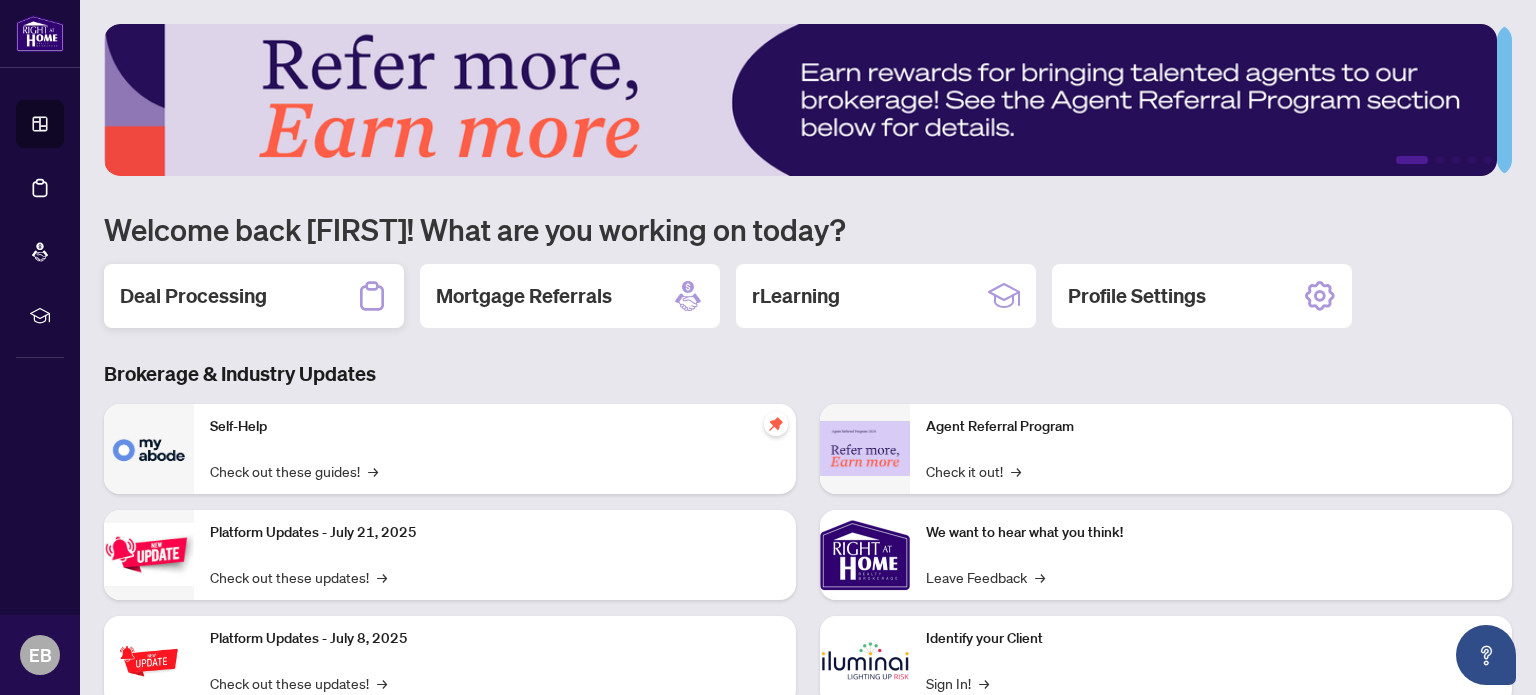 click on "Deal Processing" at bounding box center (193, 296) 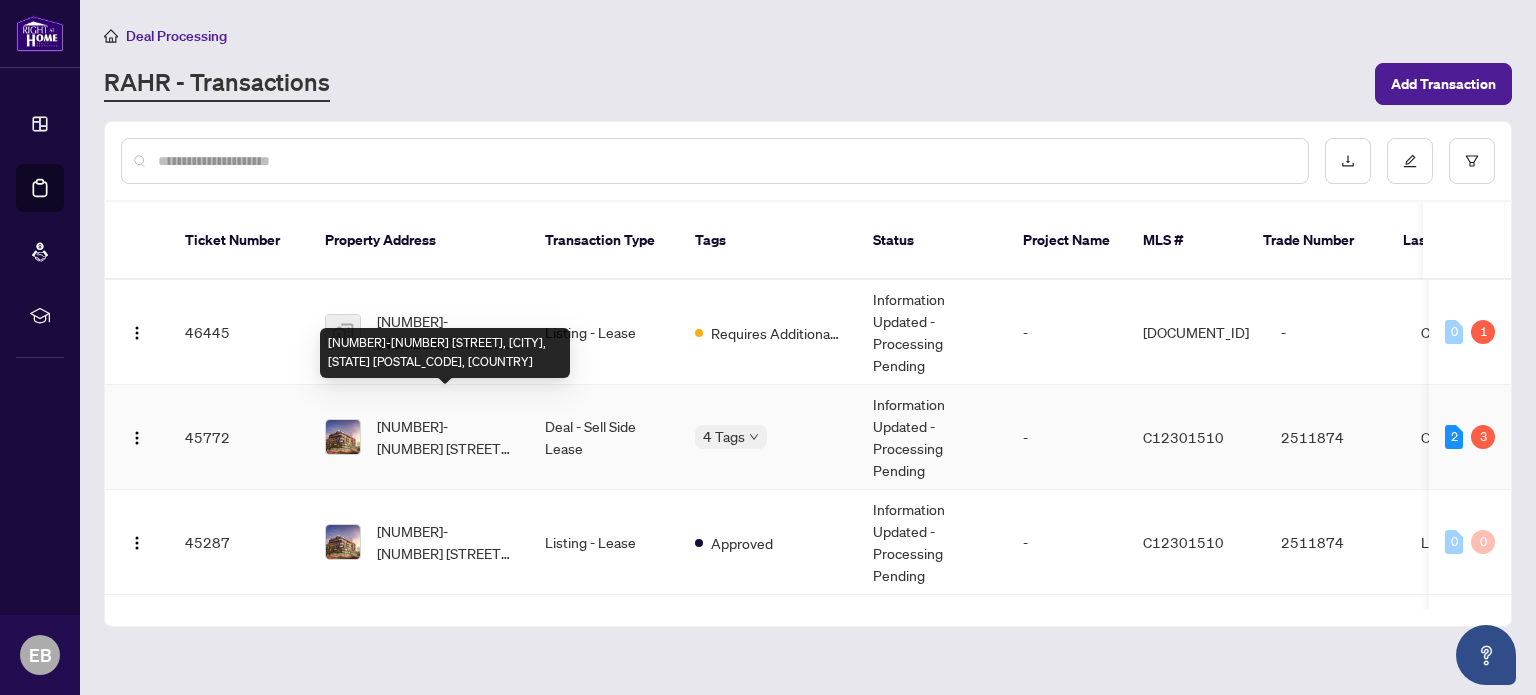 click on "[NUMBER]-[NUMBER] [STREET], [CITY], [STATE] [POSTAL_CODE], [COUNTRY]" at bounding box center (445, 437) 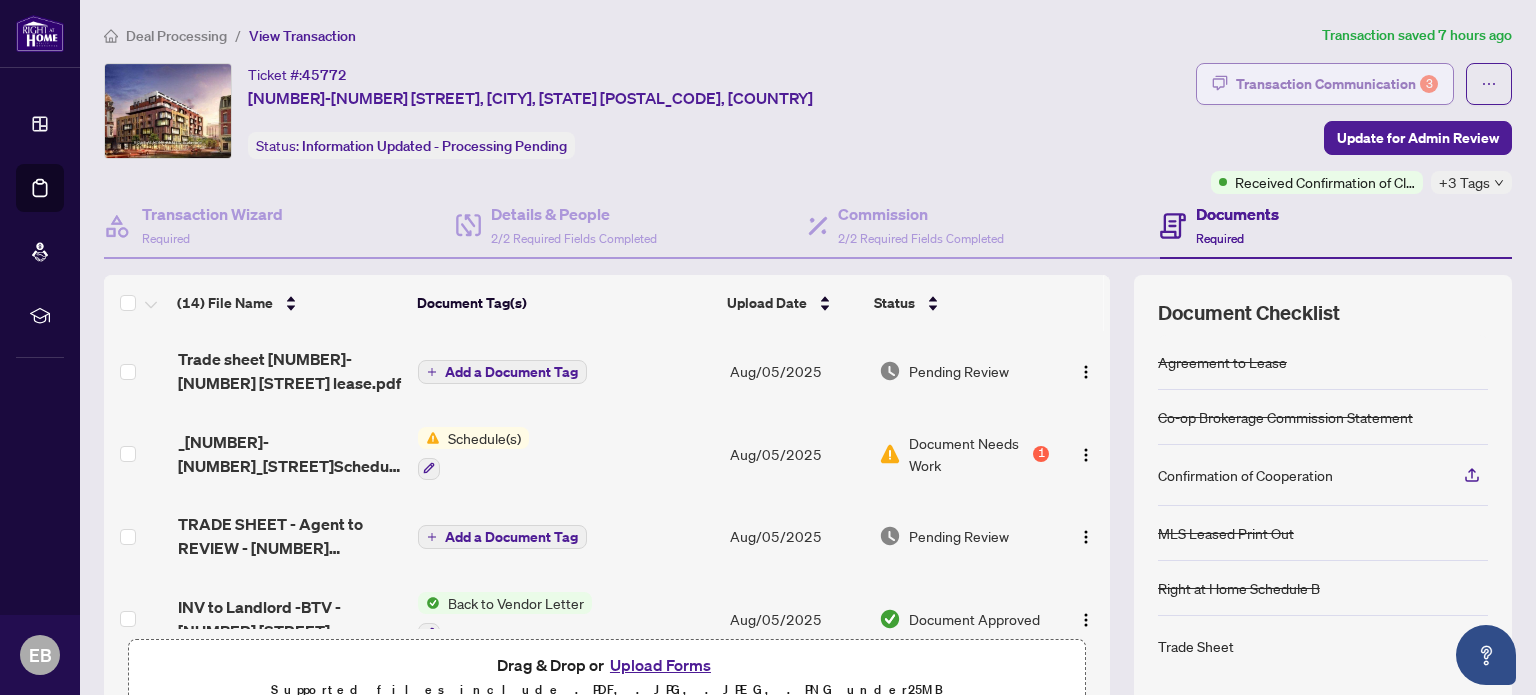 click on "Transaction Communication 3" at bounding box center [1337, 84] 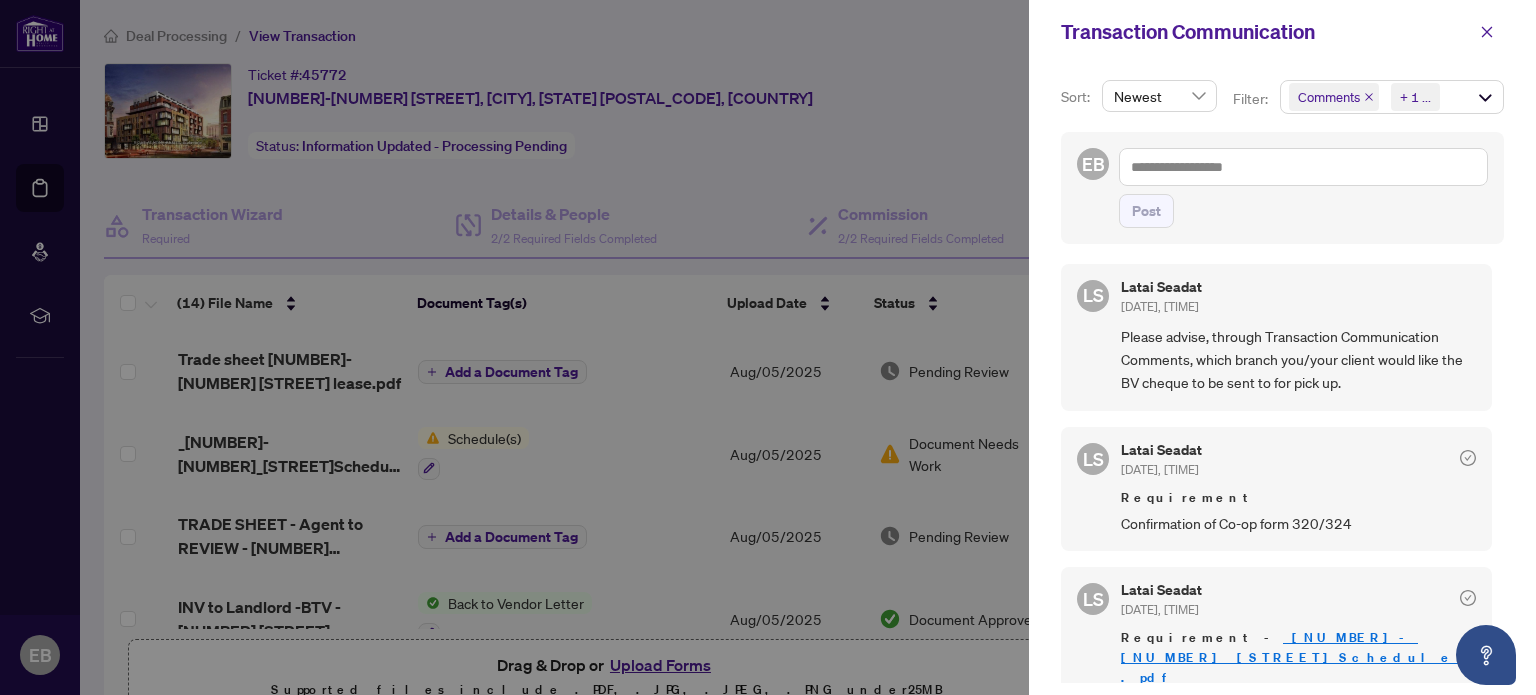 scroll, scrollTop: 0, scrollLeft: 0, axis: both 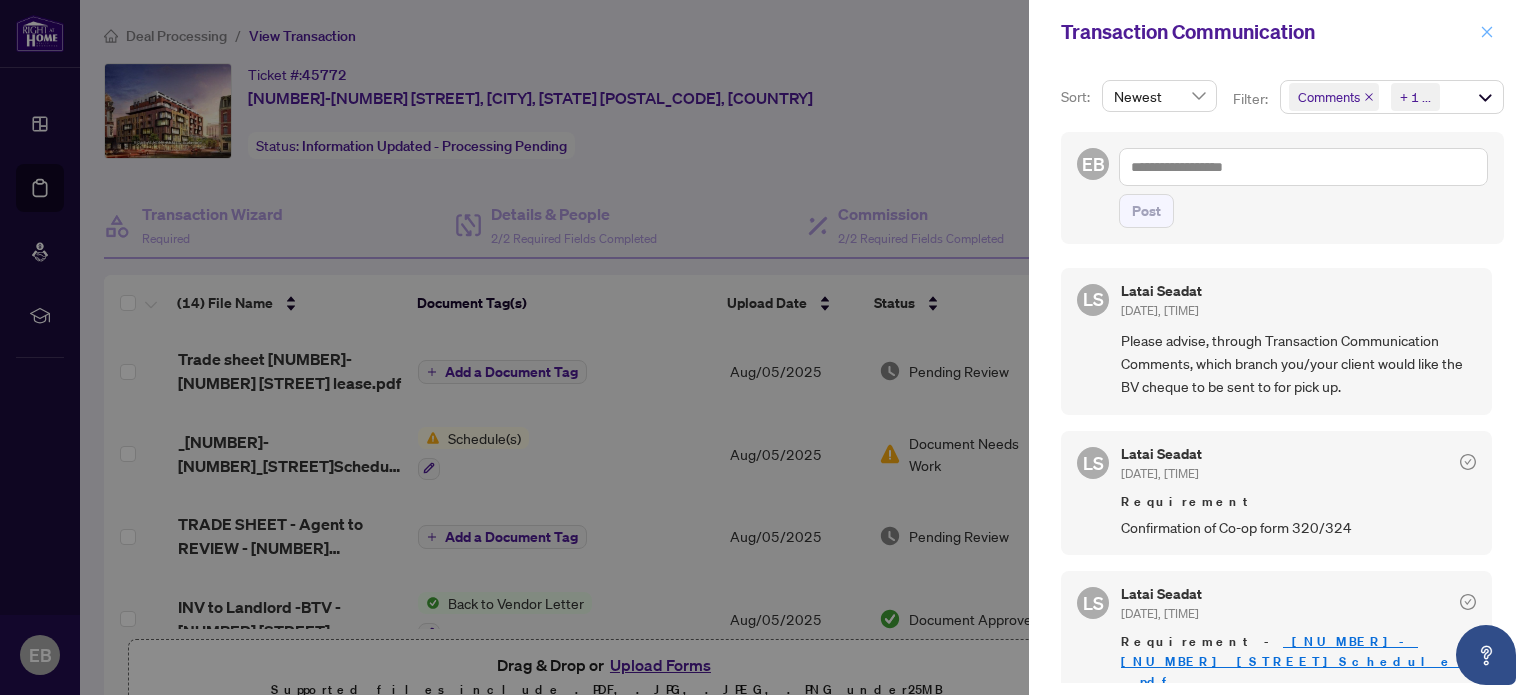 click 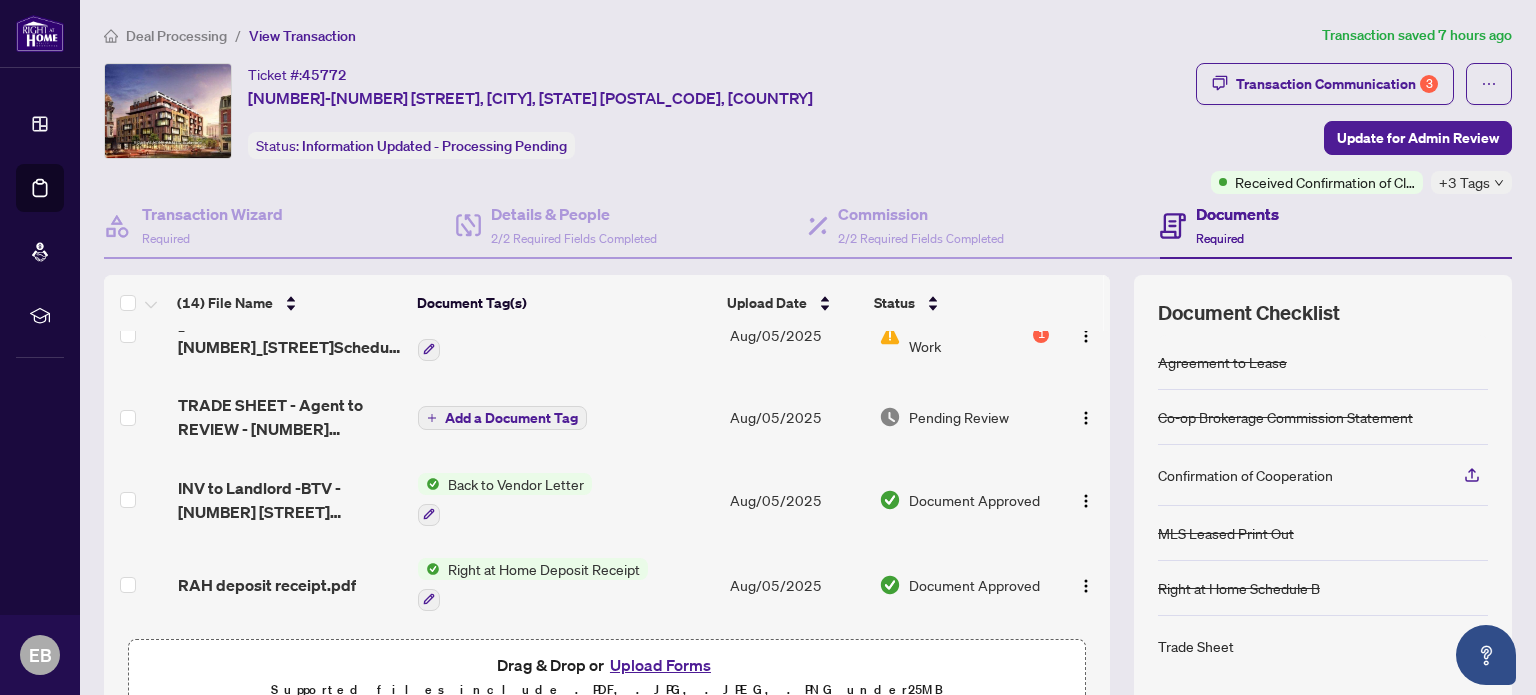 scroll, scrollTop: 300, scrollLeft: 0, axis: vertical 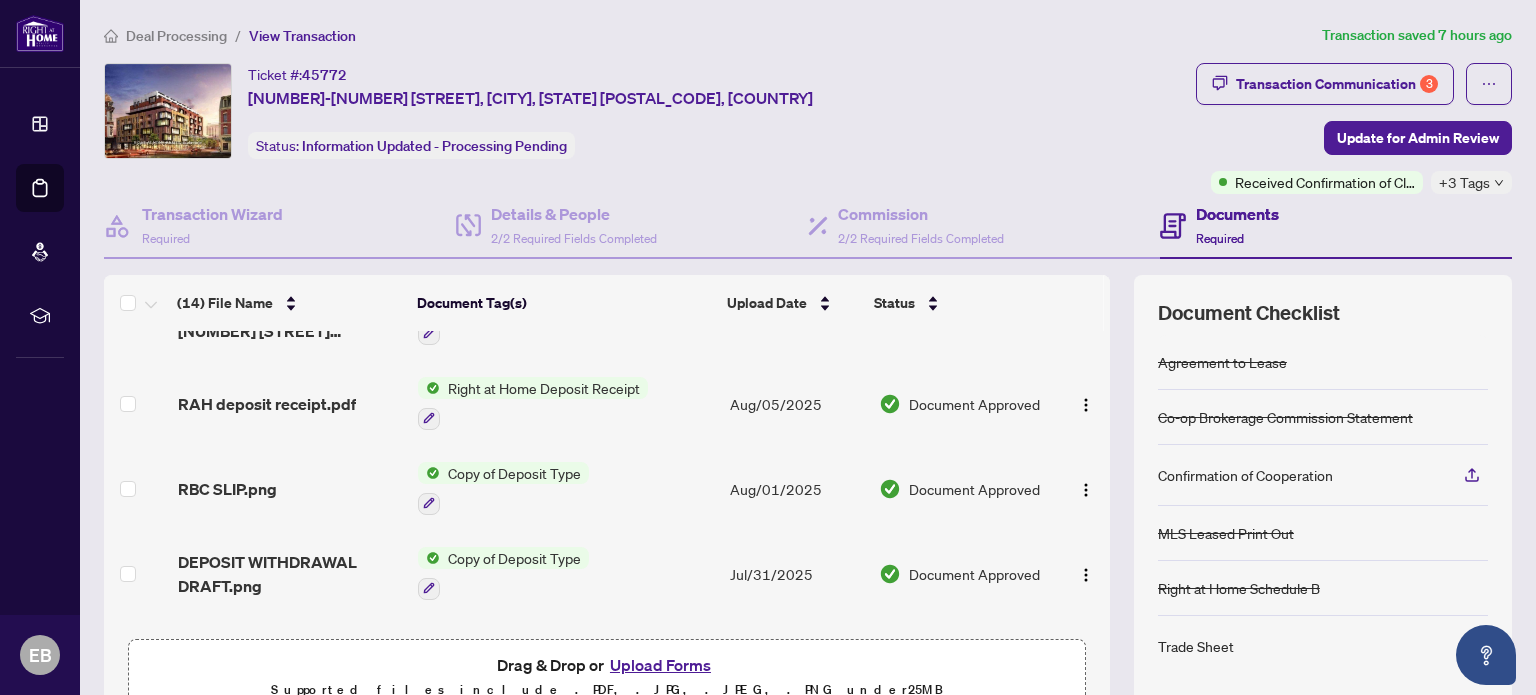 click on "Upload Forms" at bounding box center [660, 665] 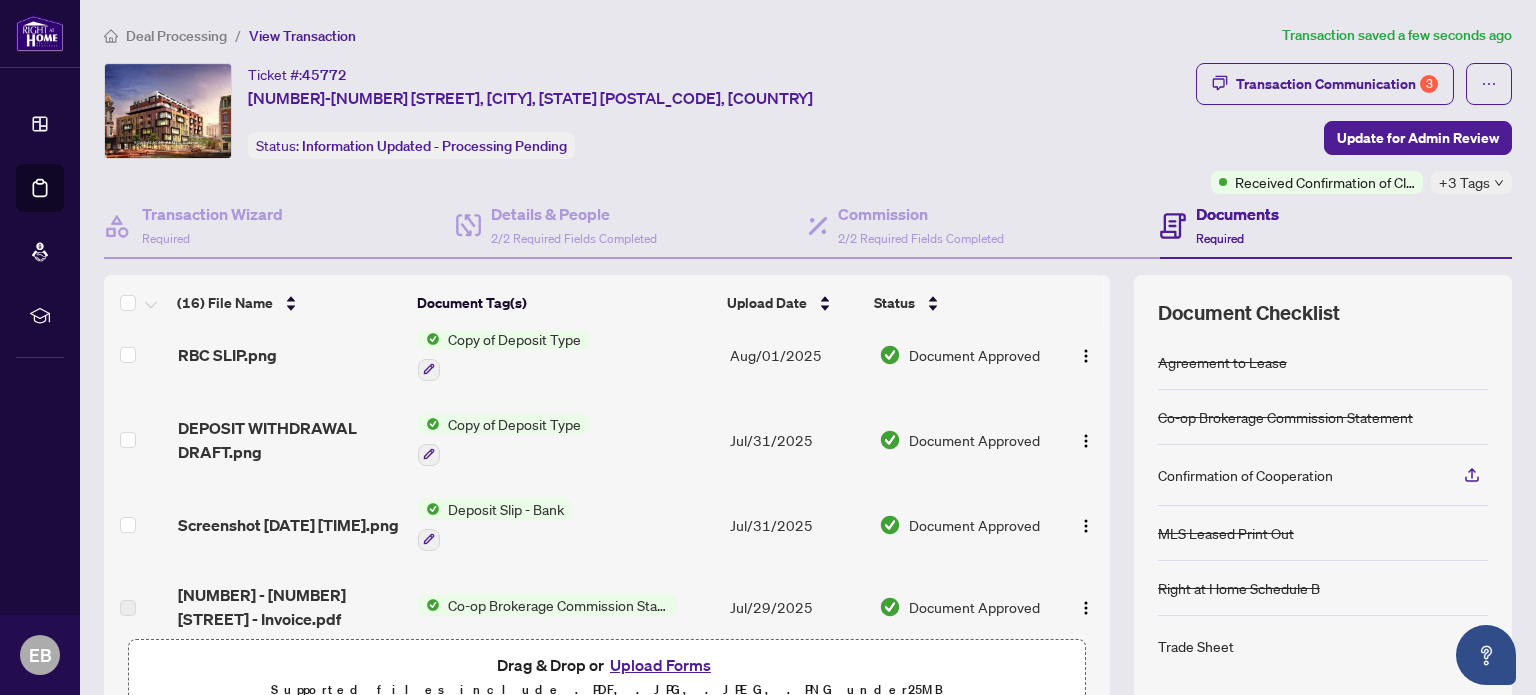 scroll, scrollTop: 700, scrollLeft: 0, axis: vertical 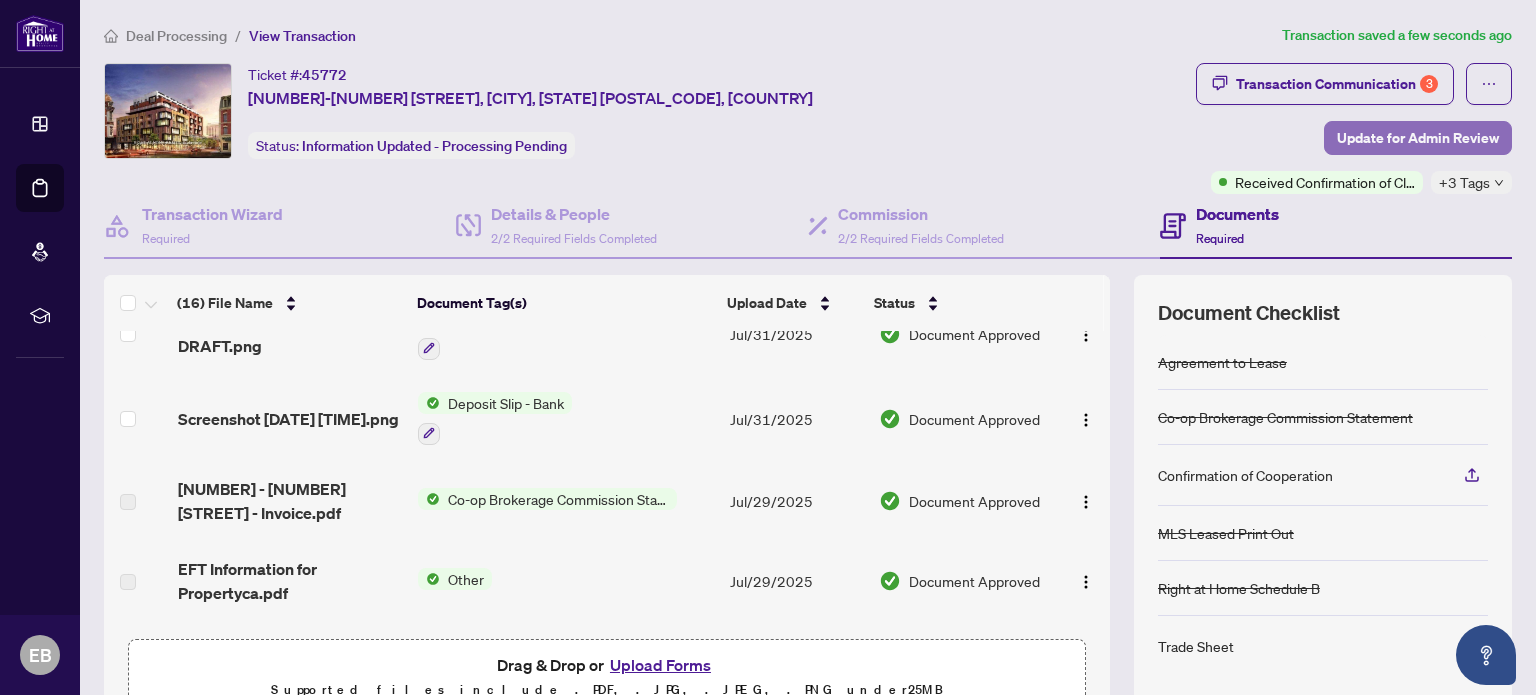 click on "Update for Admin Review" at bounding box center [1418, 138] 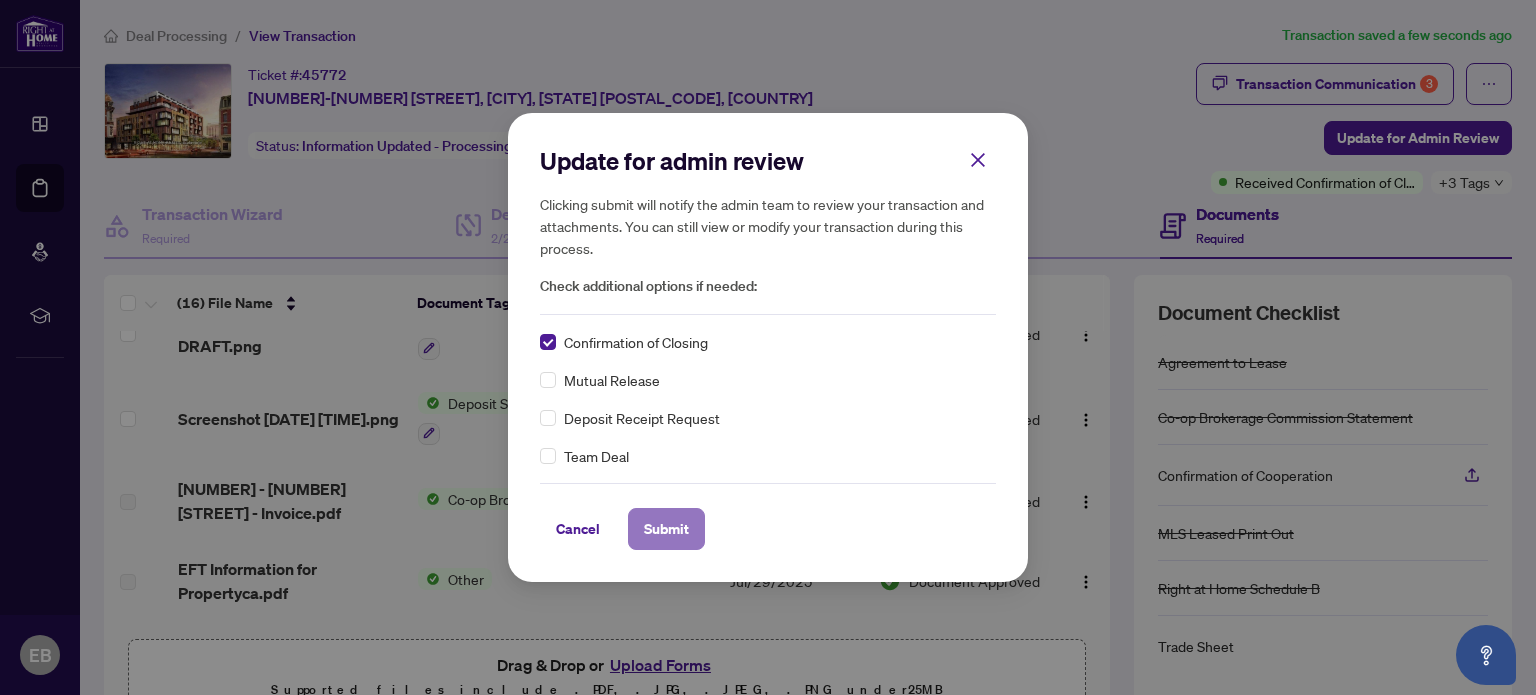 click on "Submit" at bounding box center (666, 529) 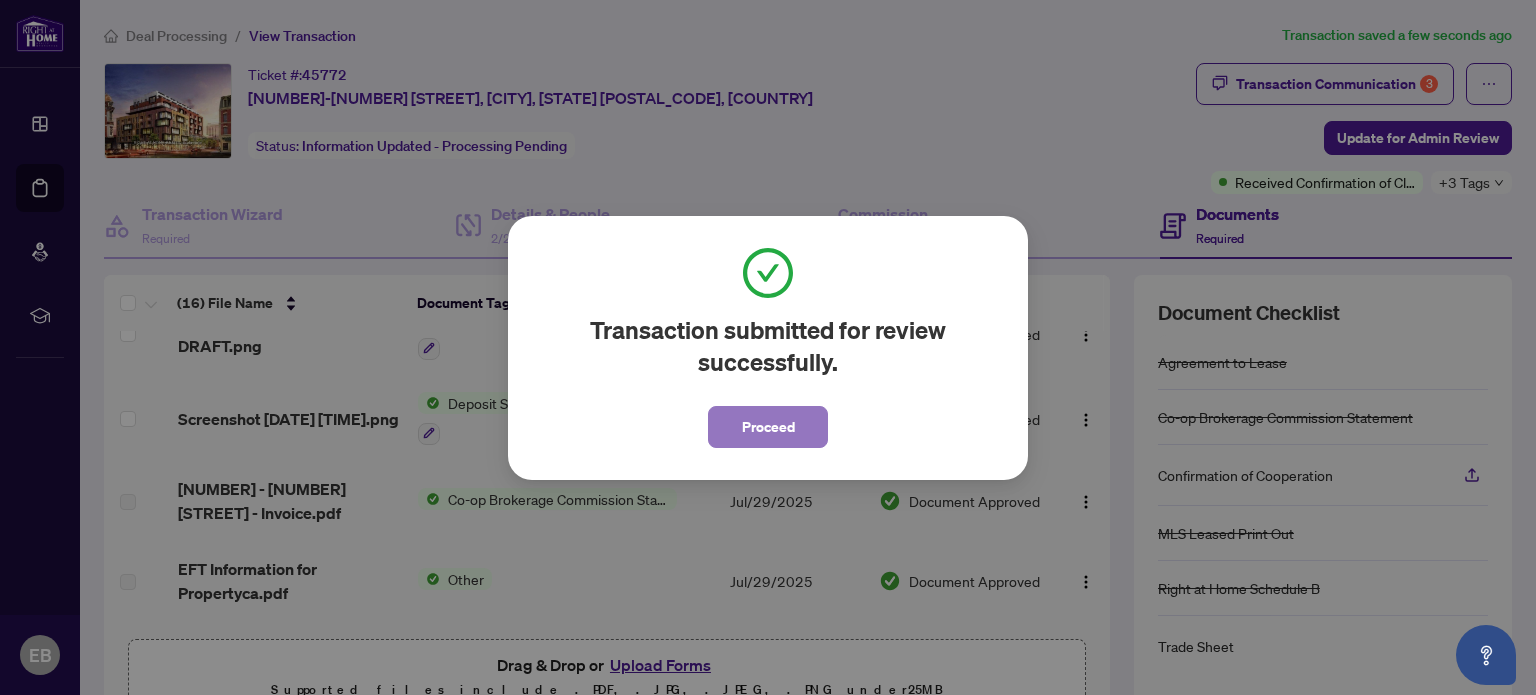 click on "Proceed" at bounding box center (768, 427) 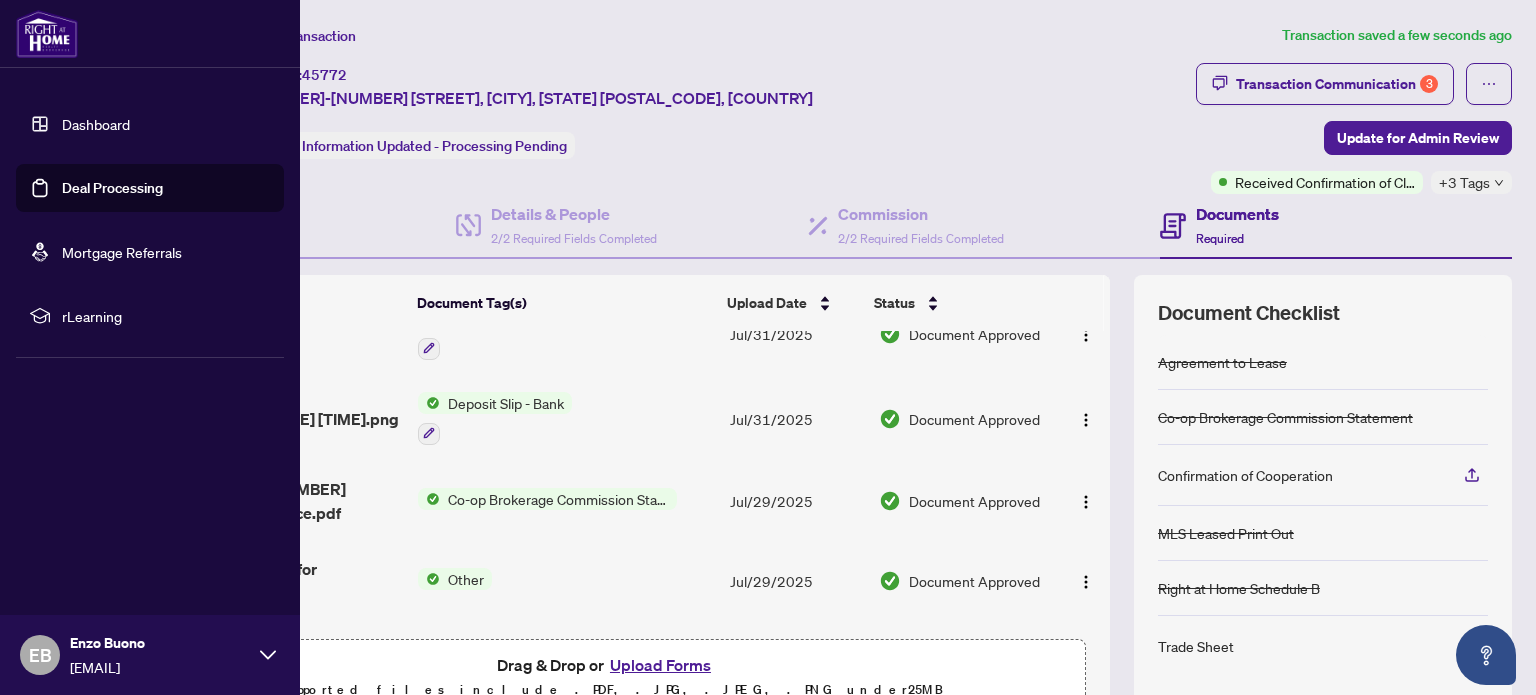 click on "Deal Processing" at bounding box center (112, 188) 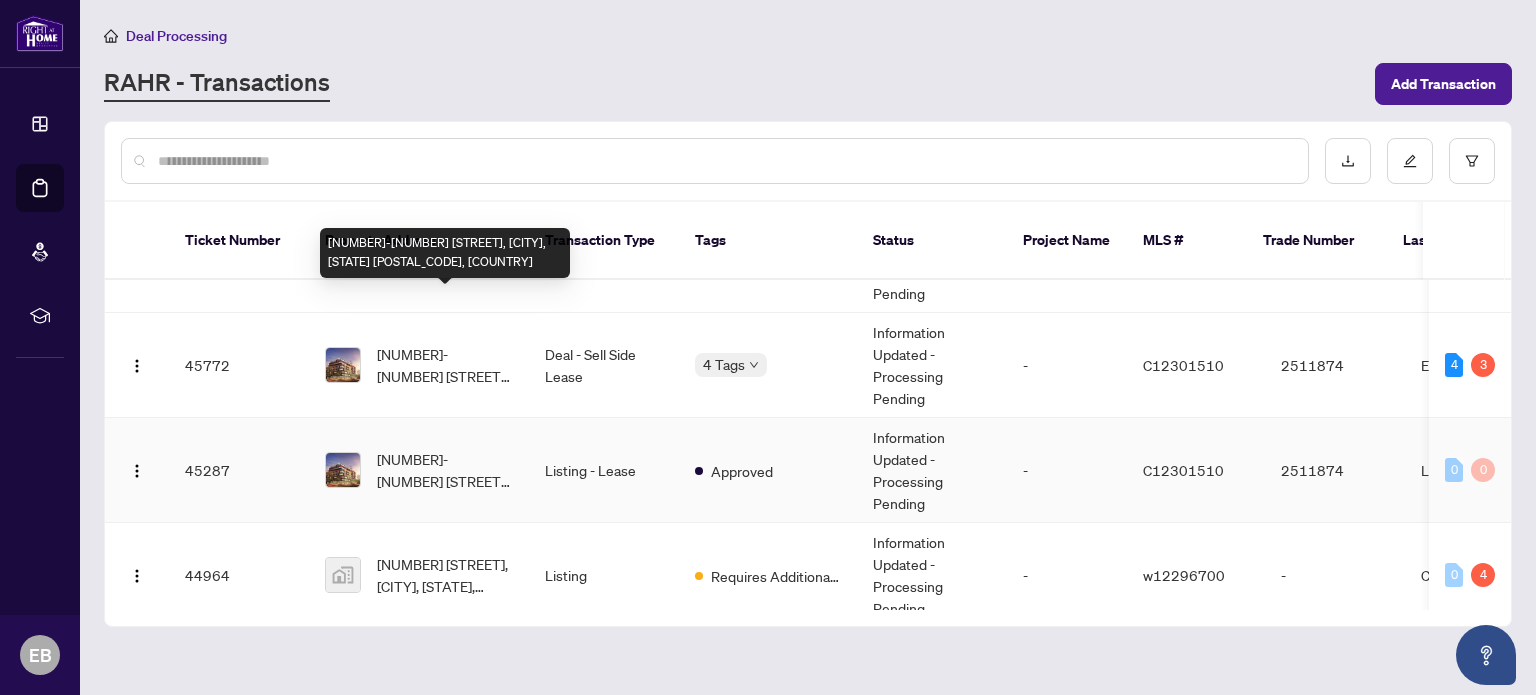 scroll, scrollTop: 100, scrollLeft: 0, axis: vertical 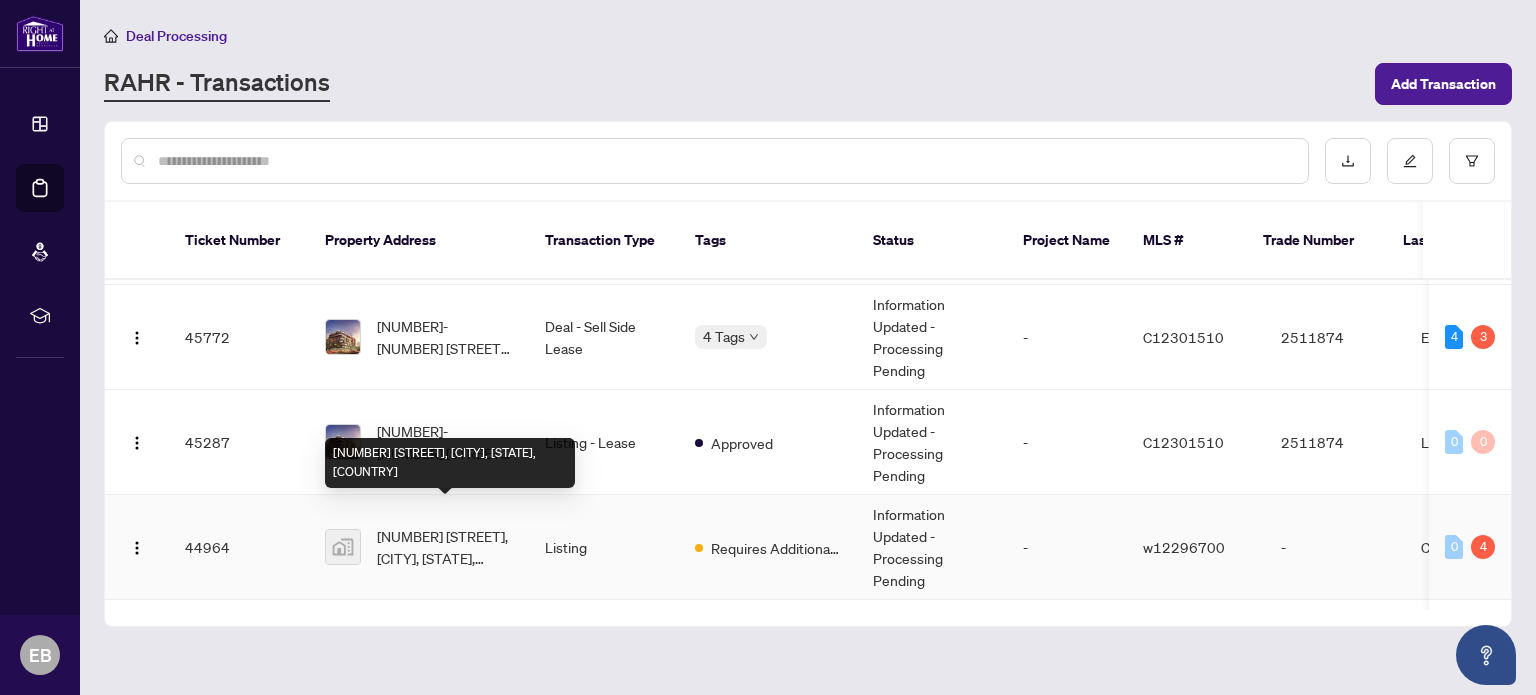 click on "[NUMBER] [STREET], [CITY], [STATE], [COUNTRY]" at bounding box center (445, 547) 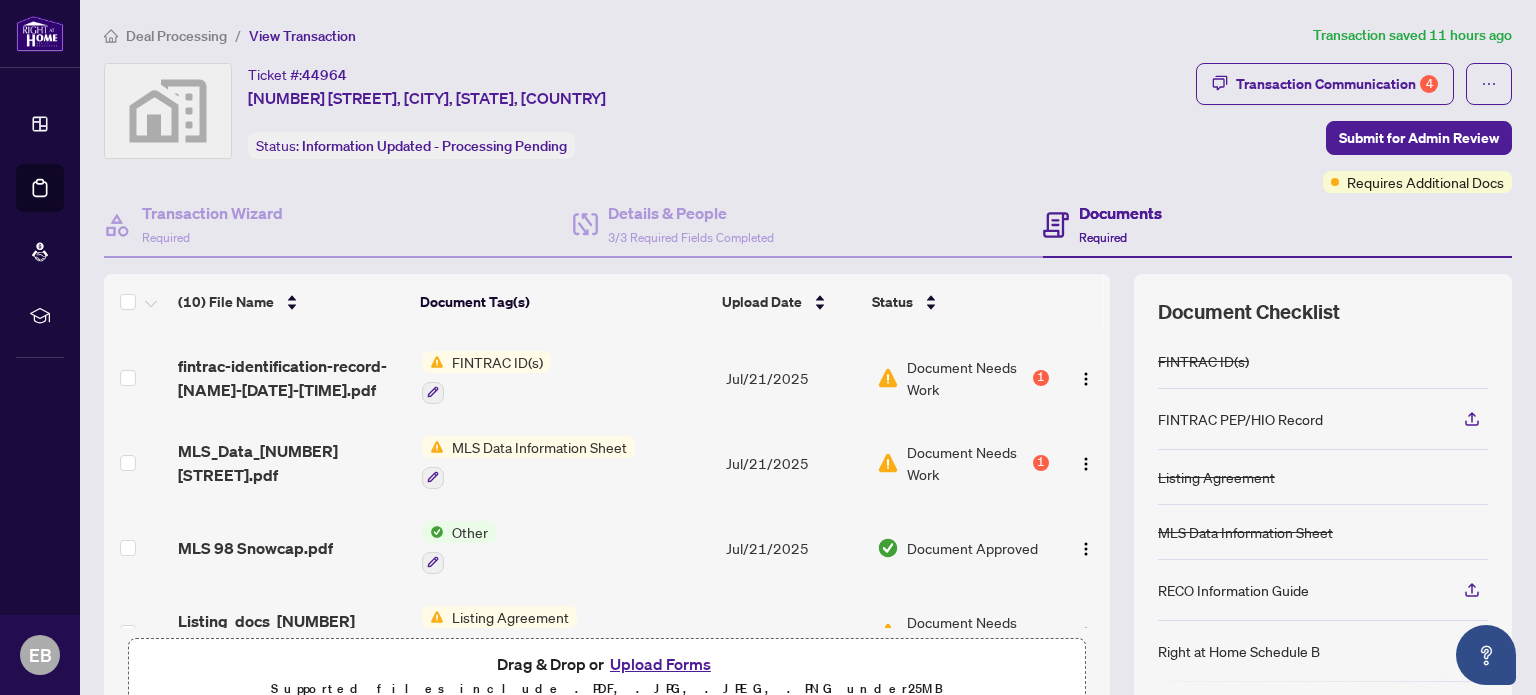 scroll, scrollTop: 500, scrollLeft: 0, axis: vertical 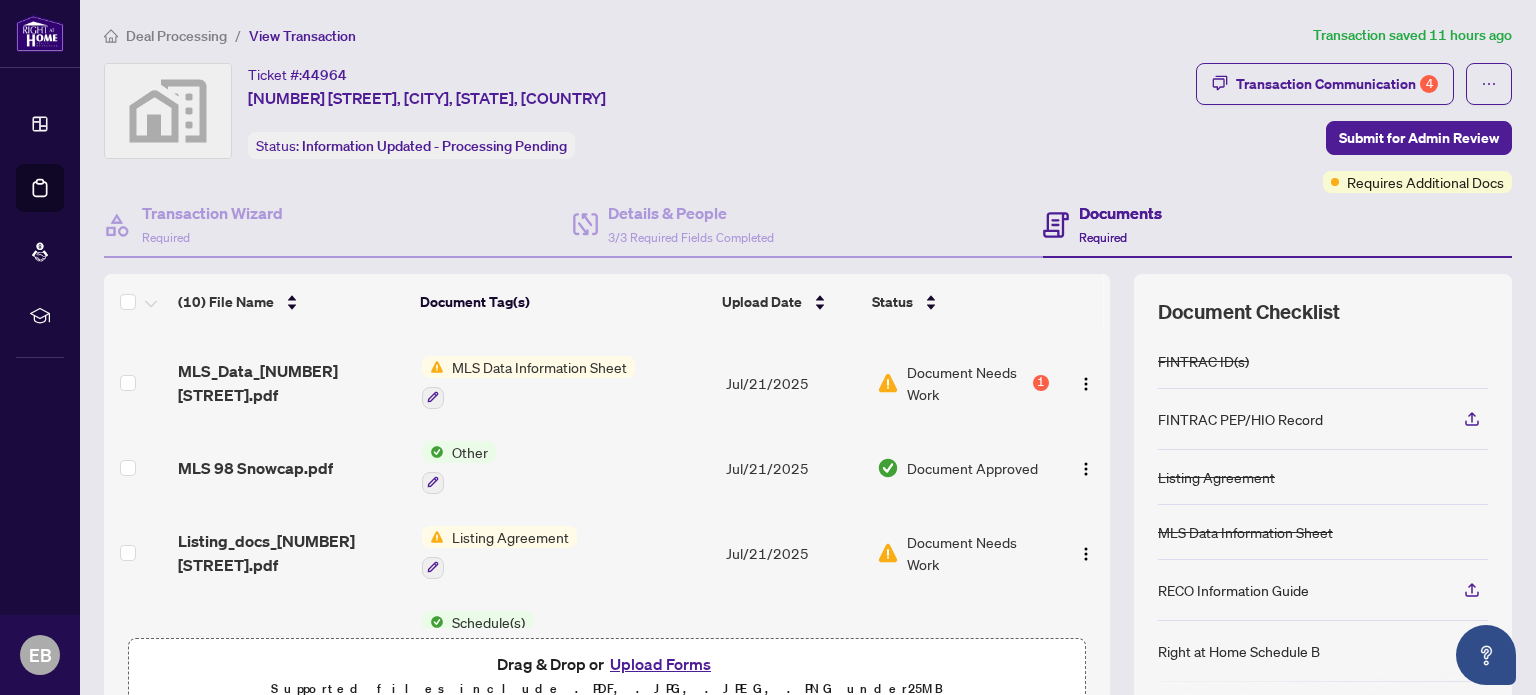 click on "Upload Forms" at bounding box center [660, 664] 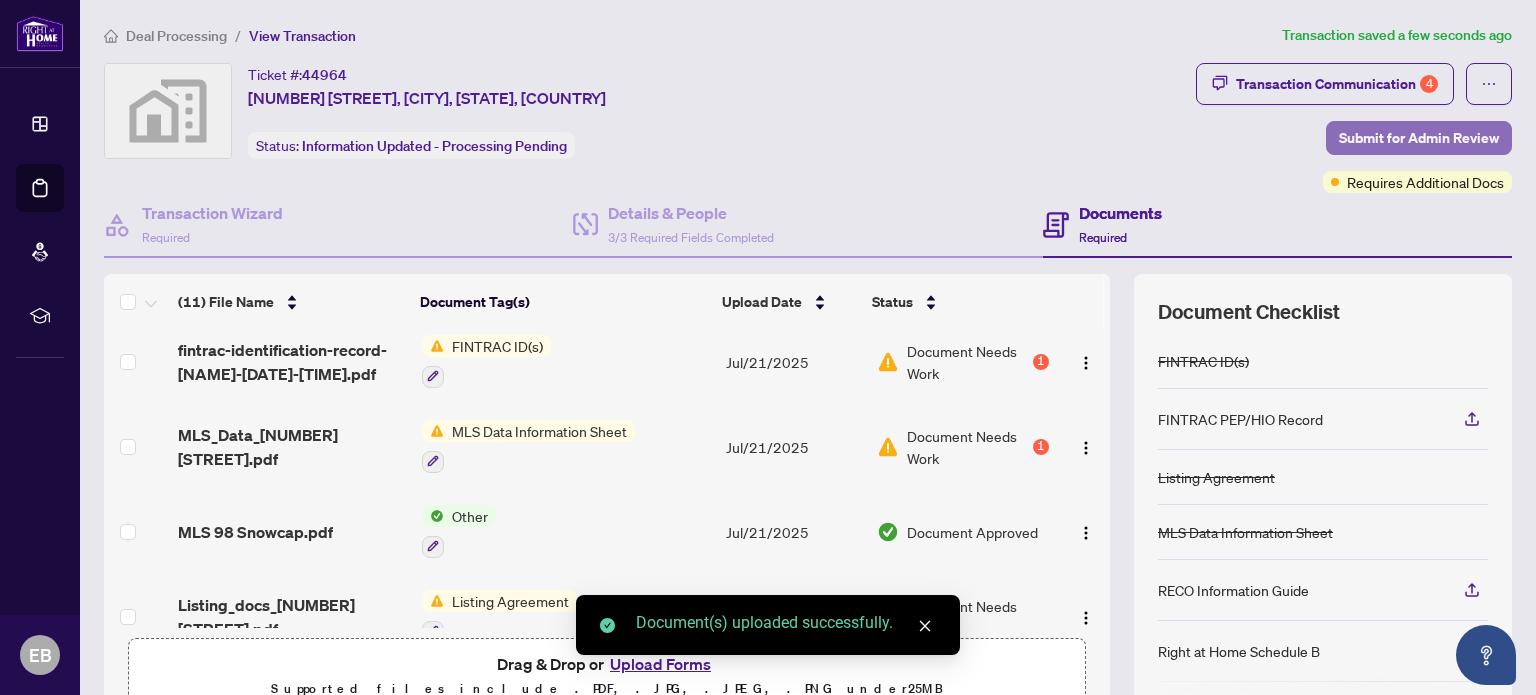 click on "Submit for Admin Review" at bounding box center (1419, 138) 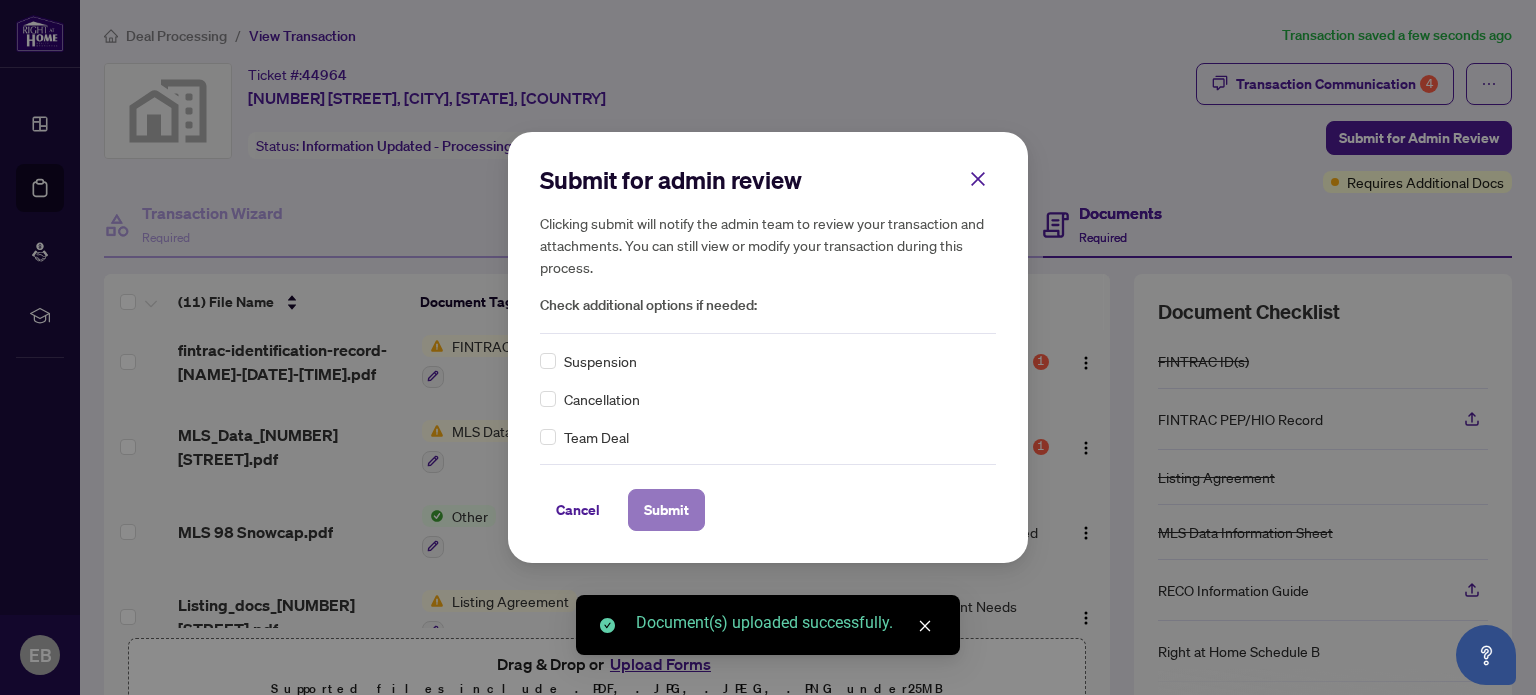 click on "Submit" at bounding box center (666, 510) 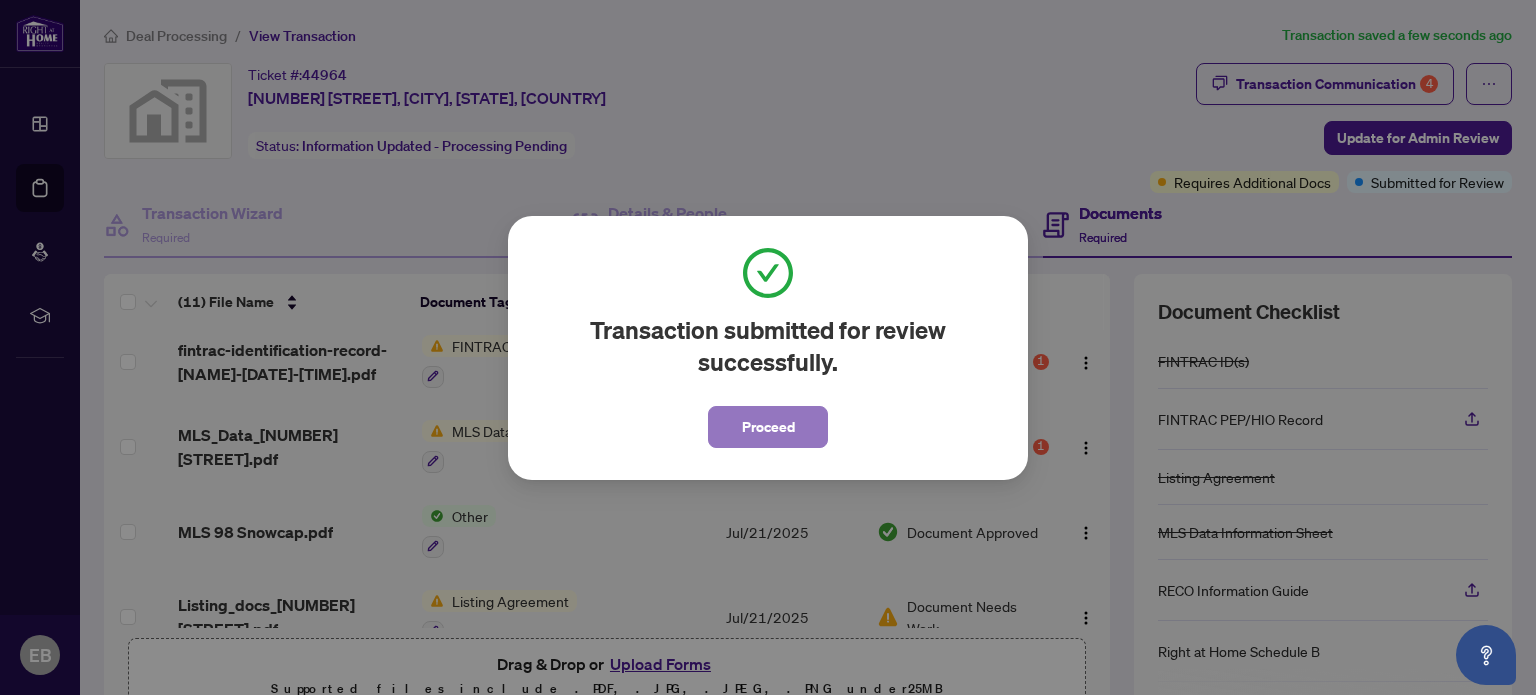 click on "Proceed" at bounding box center [768, 427] 